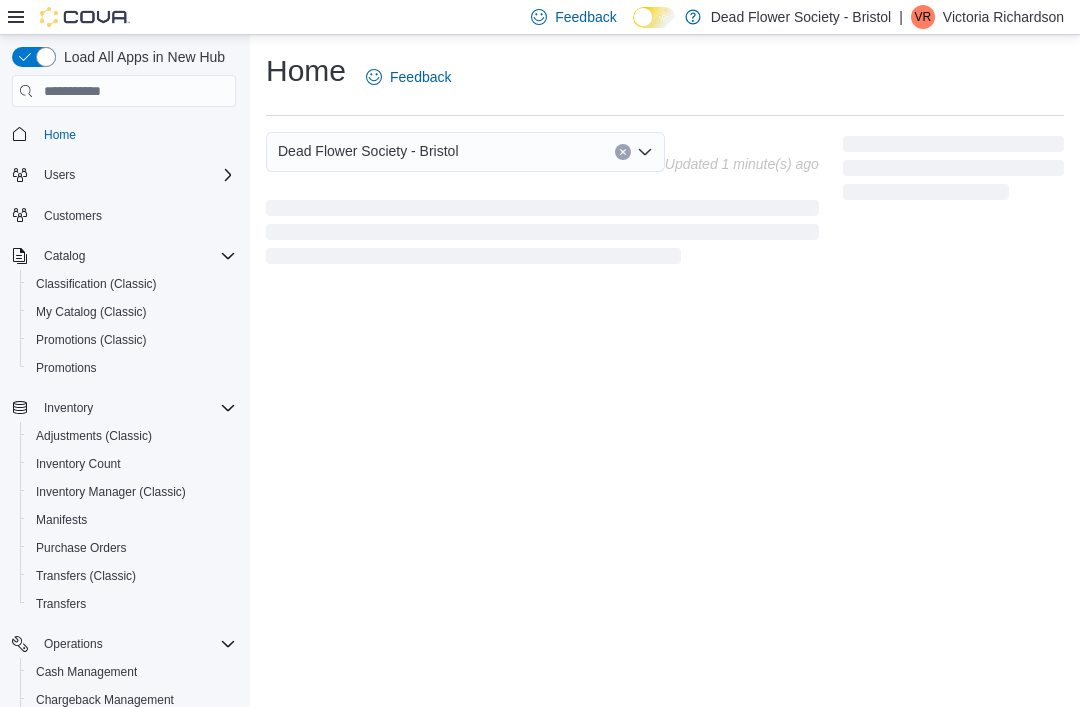 scroll, scrollTop: 64, scrollLeft: 0, axis: vertical 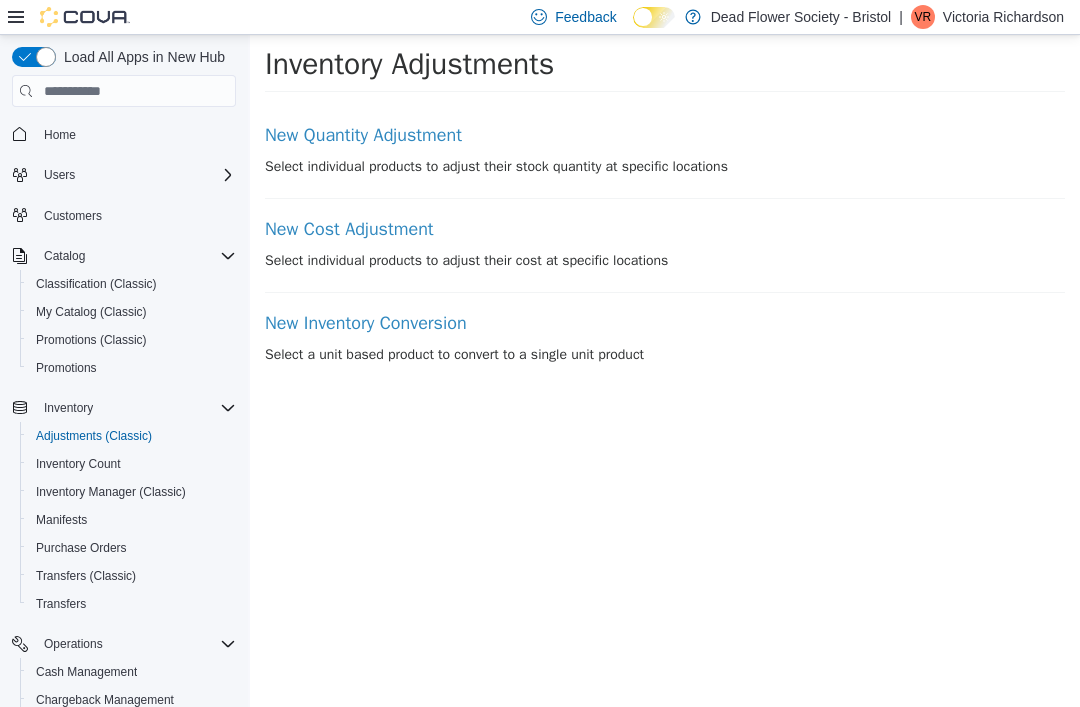 click on "New Quantity Adjustment" at bounding box center [665, 136] 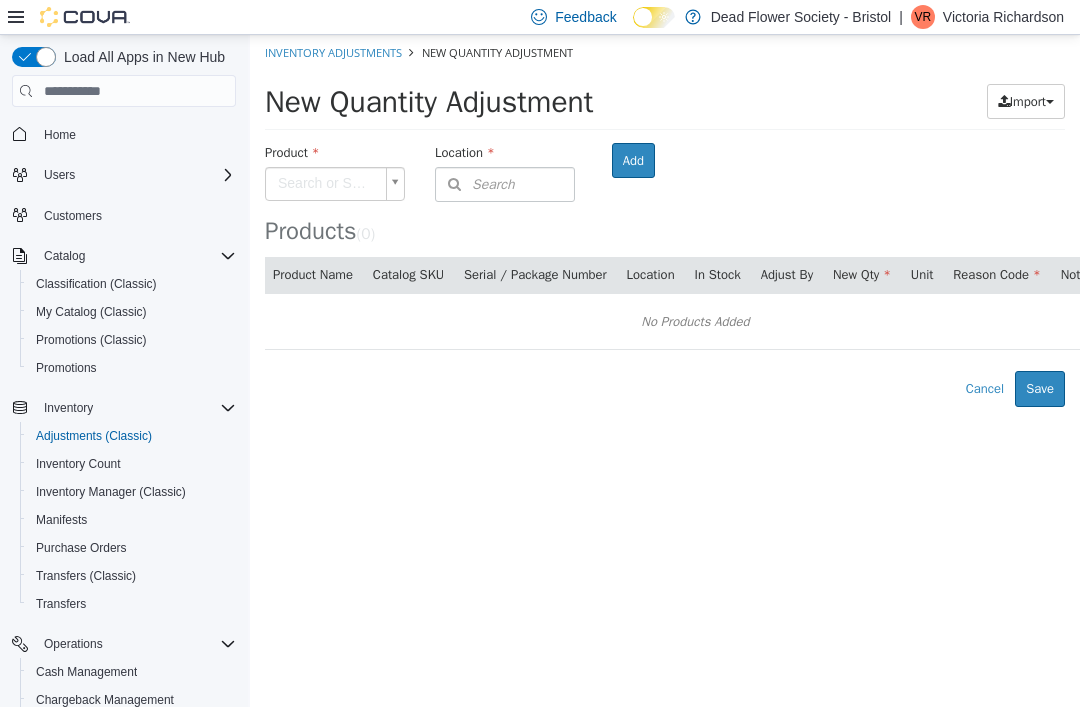 click on "×
Inventory Adjustments
New Quantity Adjustment
New Quantity Adjustment
Import  Inventory Export (.CSV) Package List (.TXT)
Product     Search or Scan to Add Product                             Location Search Type 3 or more characters or browse       Dead Flower Society - Bristol     (1)         [NUMBER] [STREET] STE [NUMBER]         Room   Add Products  ( 0 ) Product Name Catalog SKU Serial / Package Number Location In Stock Adjust By New Qty Unit Reason Code Notes No Products Added Error saving adjustment please resolve the errors above. Cancel Save" at bounding box center [665, 221] 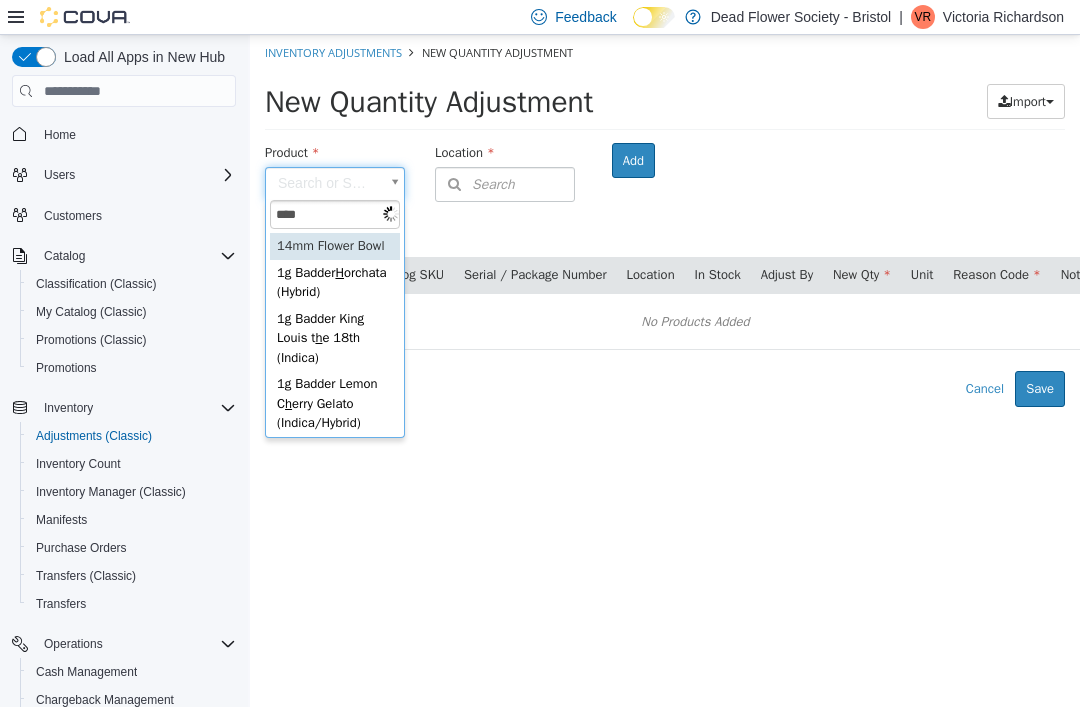 type on "*****" 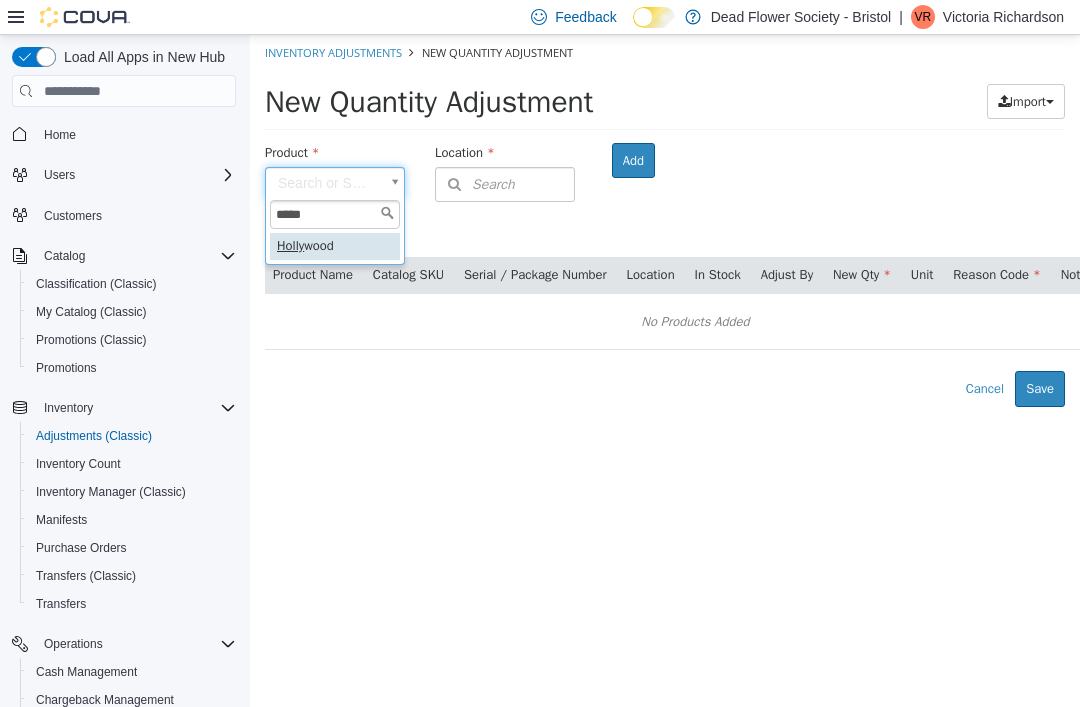 type on "**********" 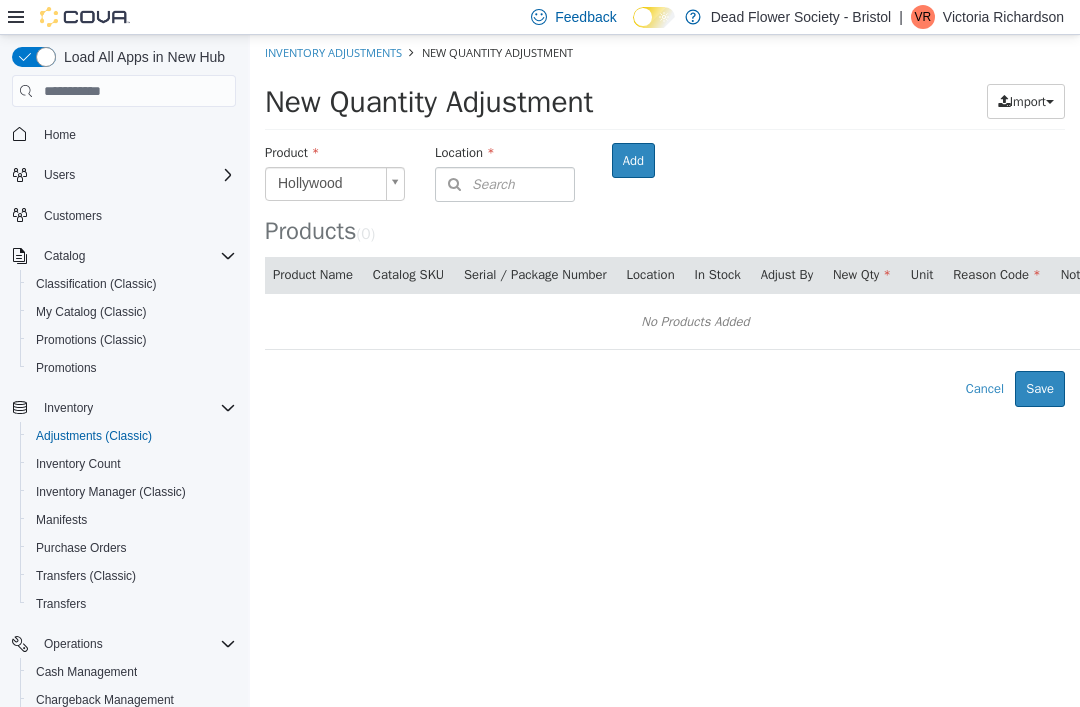 click on "Search" at bounding box center [505, 184] 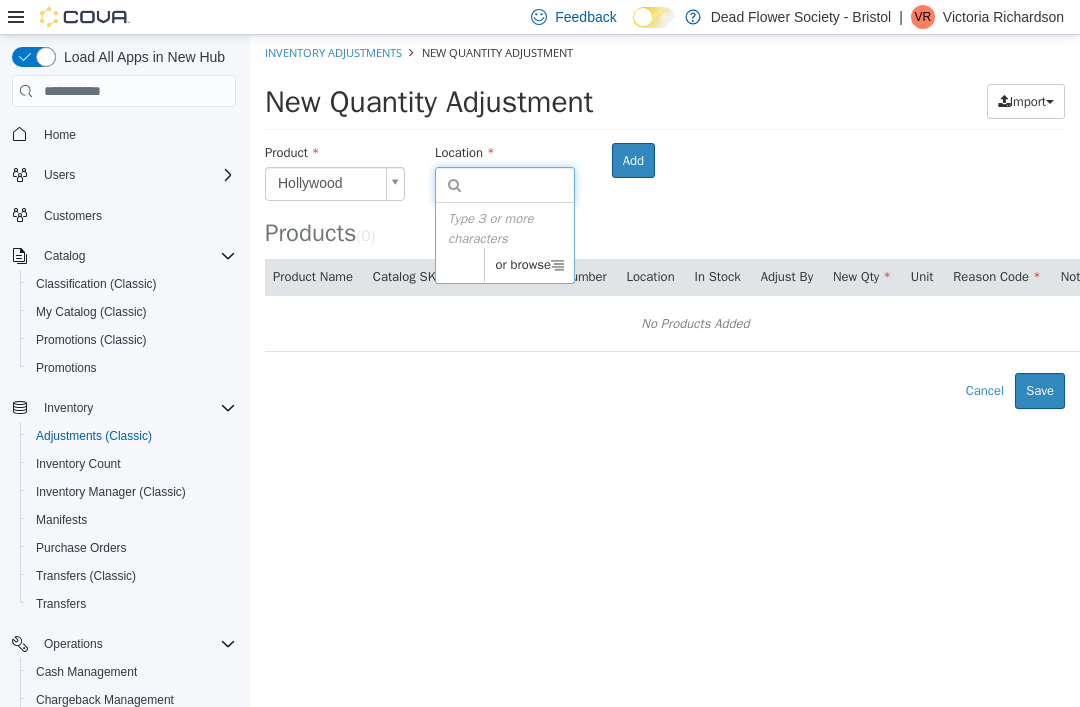 click on "or browse" at bounding box center [529, 265] 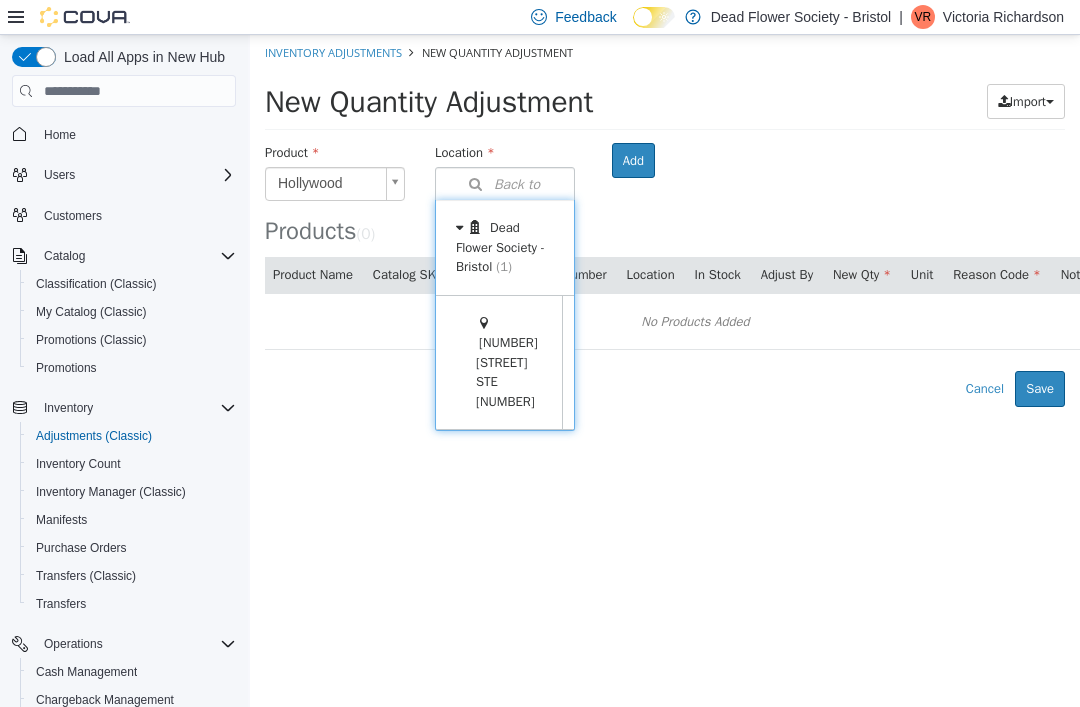 click on "Add" at bounding box center [633, 161] 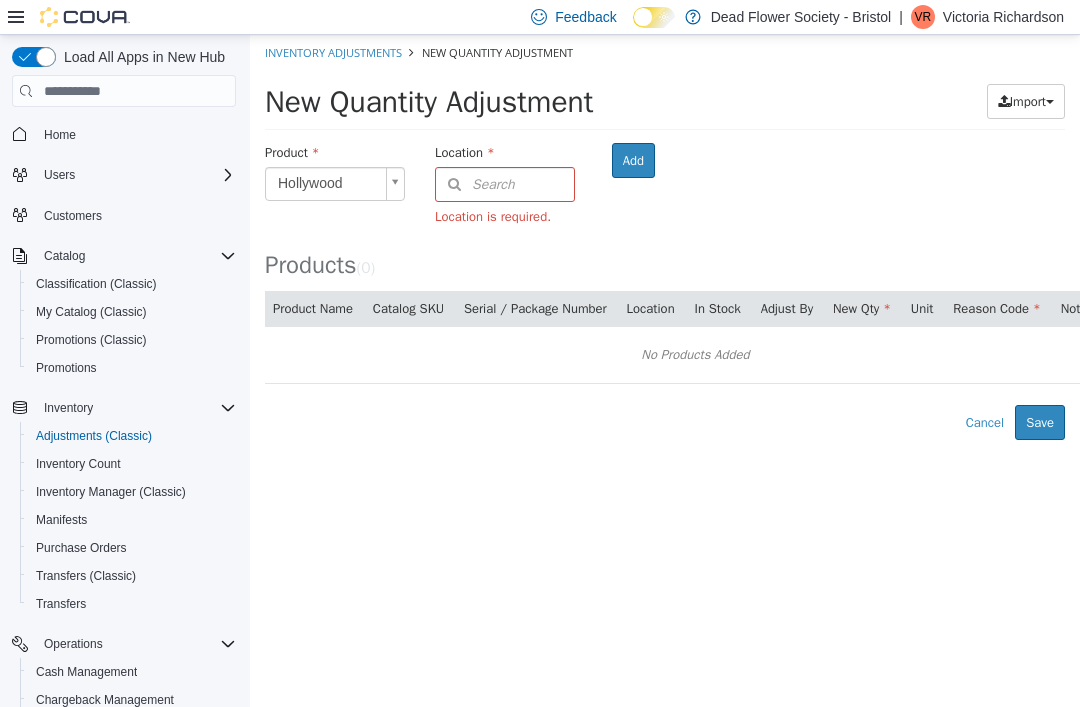 click on "Search" at bounding box center [505, 184] 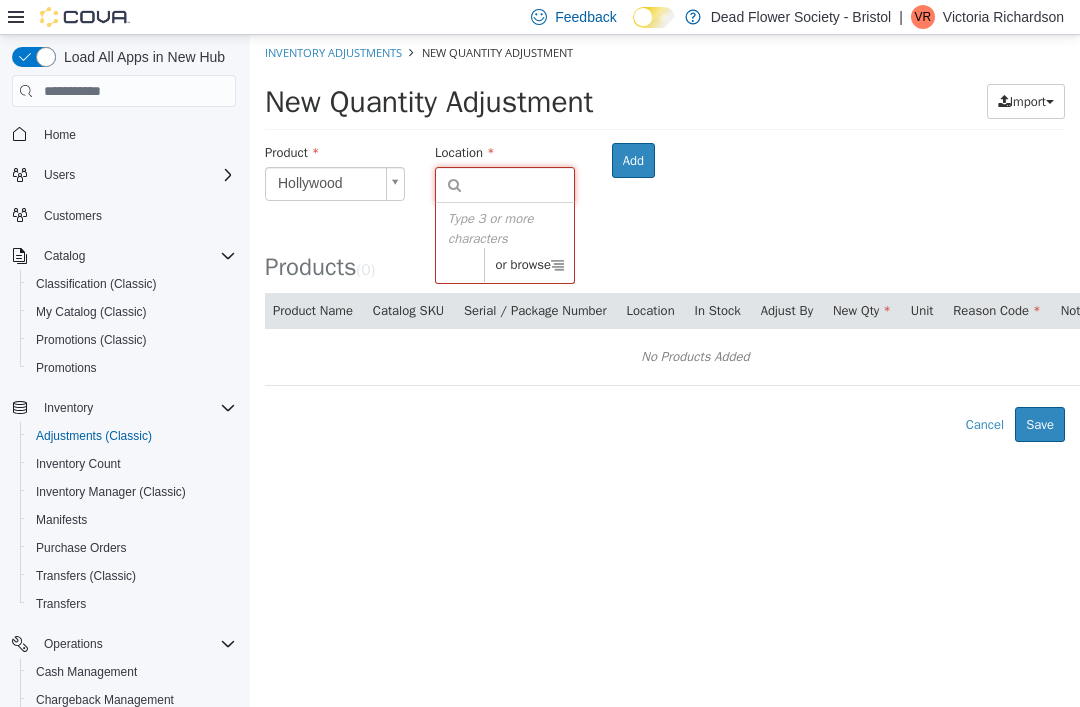 click on "or browse" at bounding box center (529, 265) 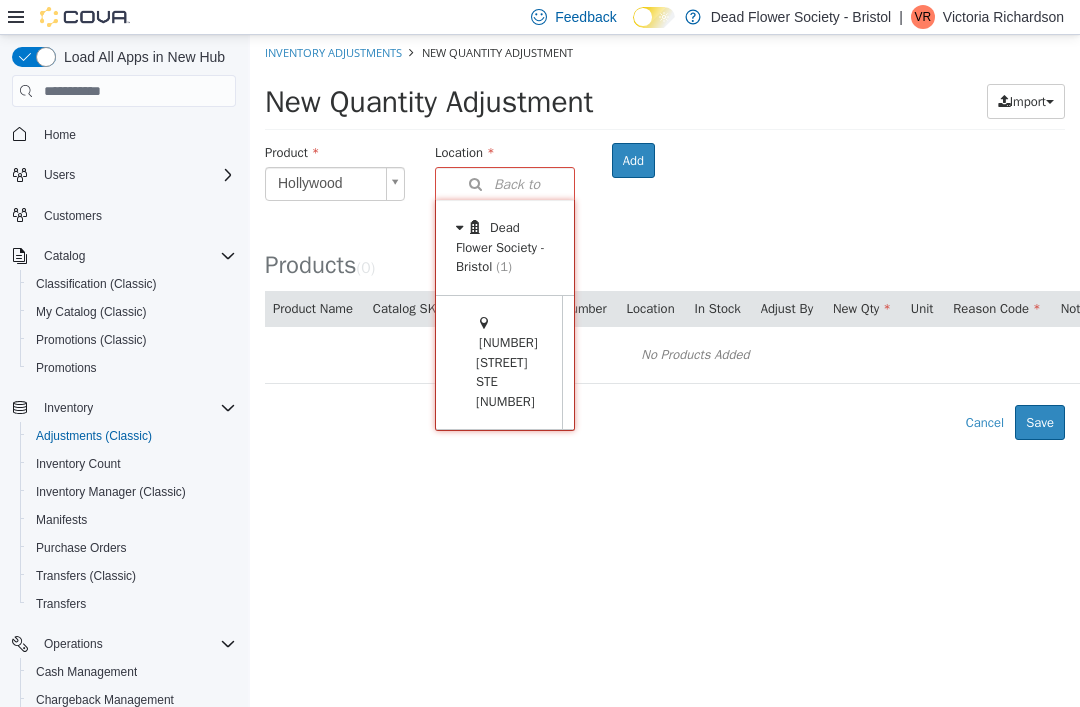 click at bounding box center (593, 363) 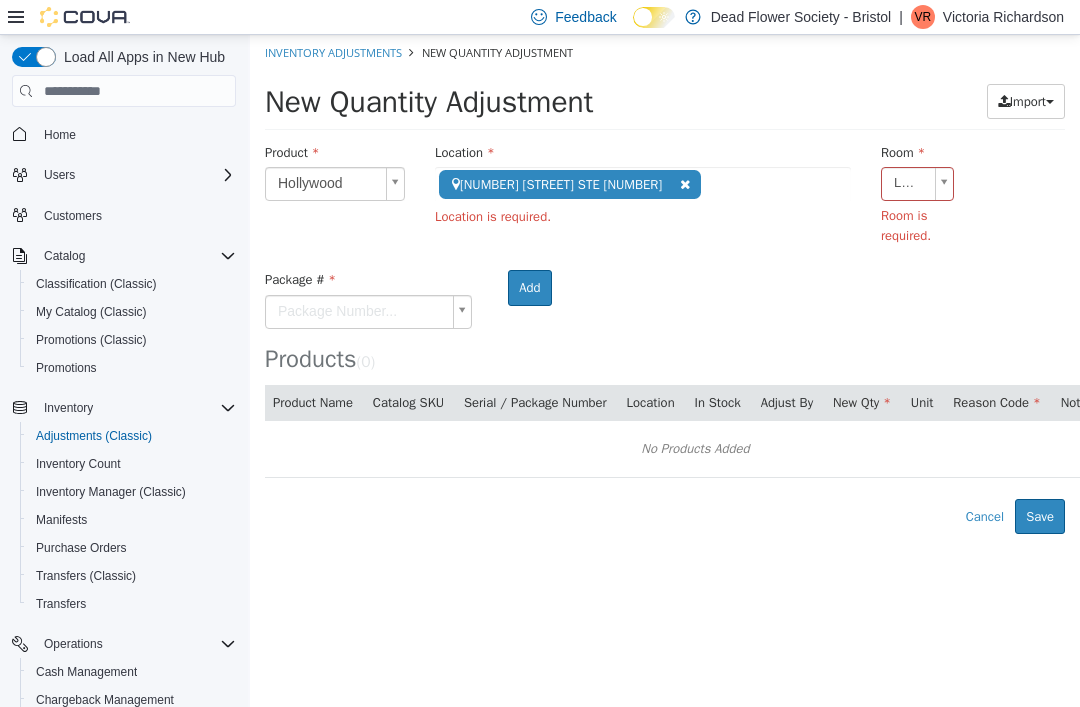 click on "**********" at bounding box center [665, 284] 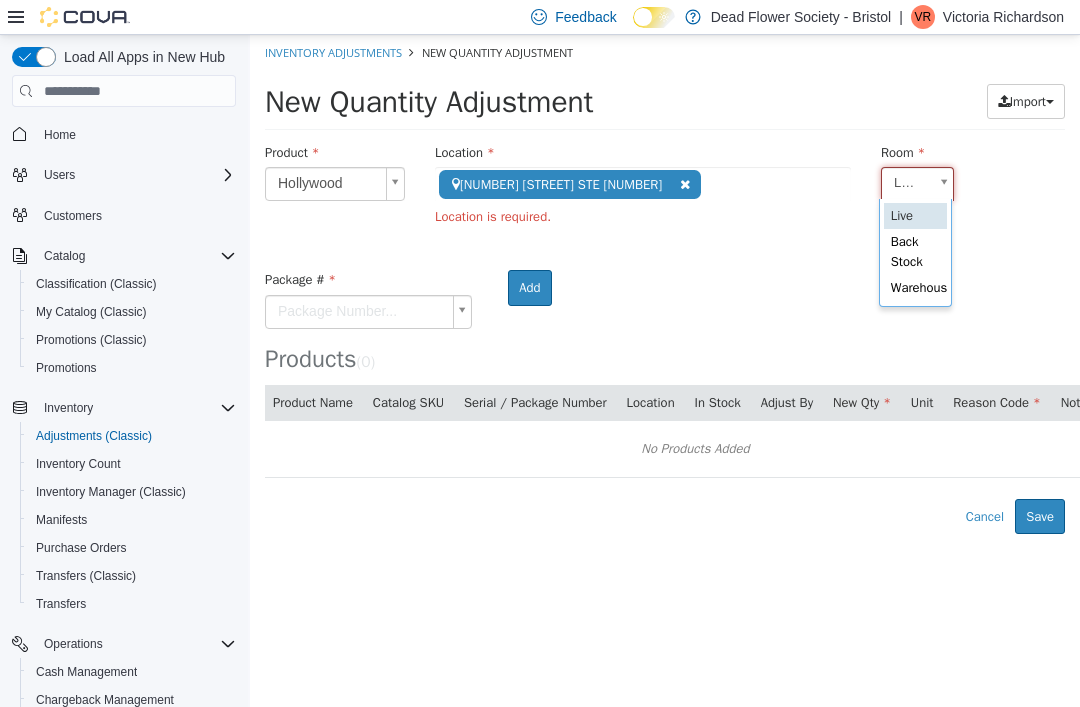 scroll, scrollTop: 0, scrollLeft: 6, axis: horizontal 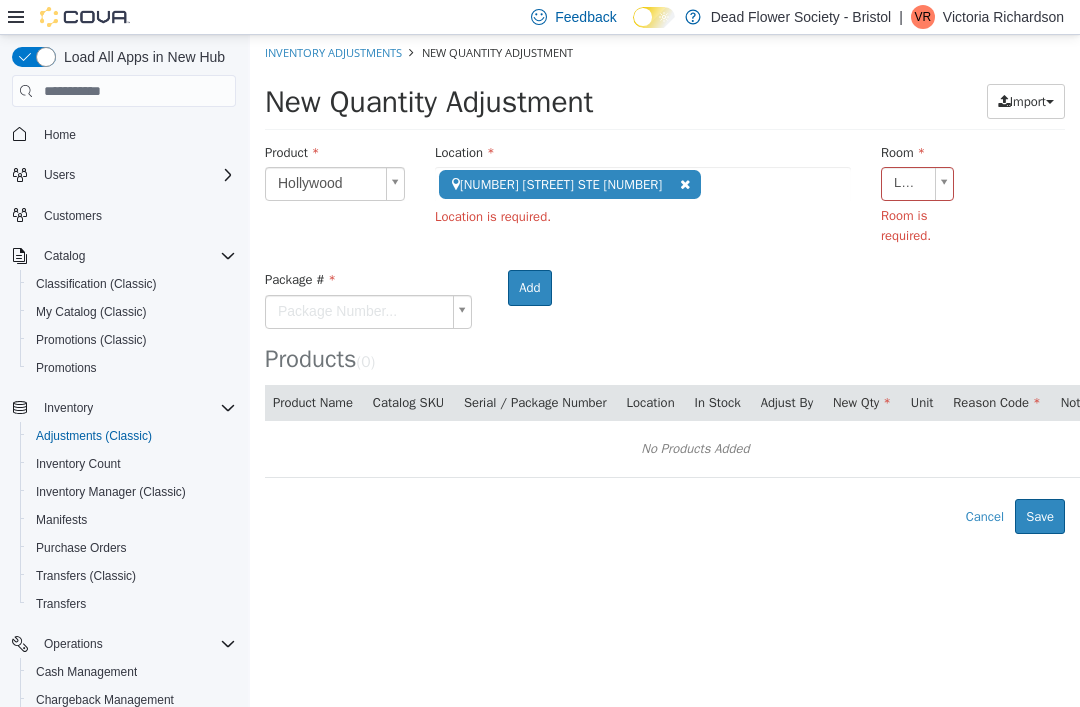 click on "**********" at bounding box center (665, 284) 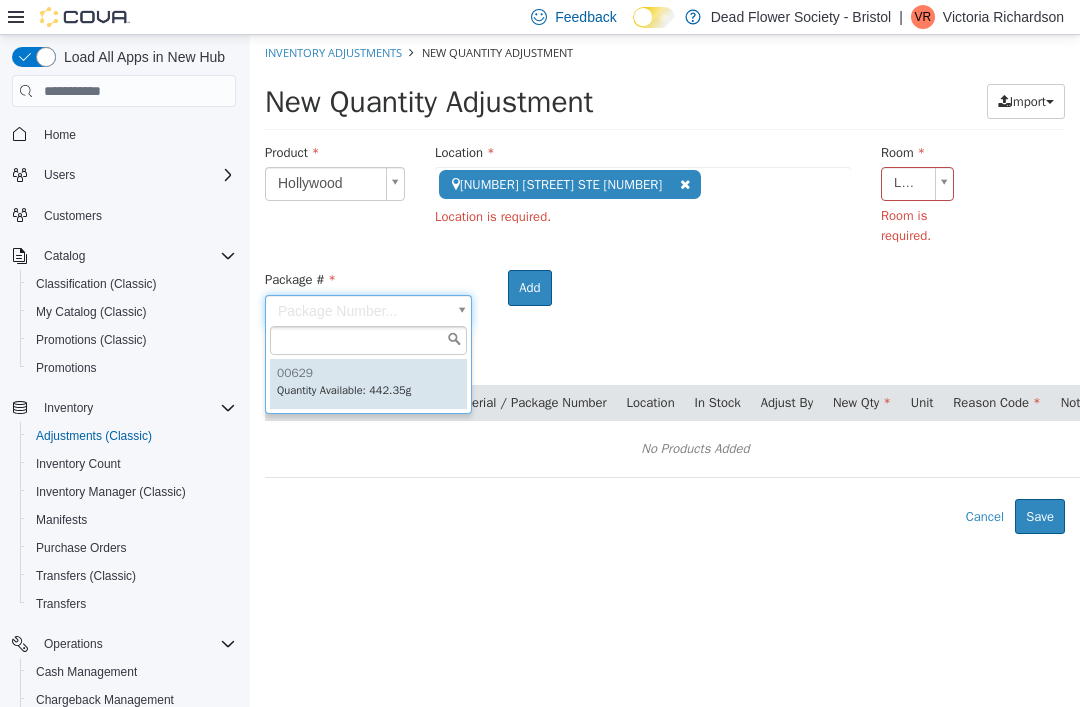 type on "*****" 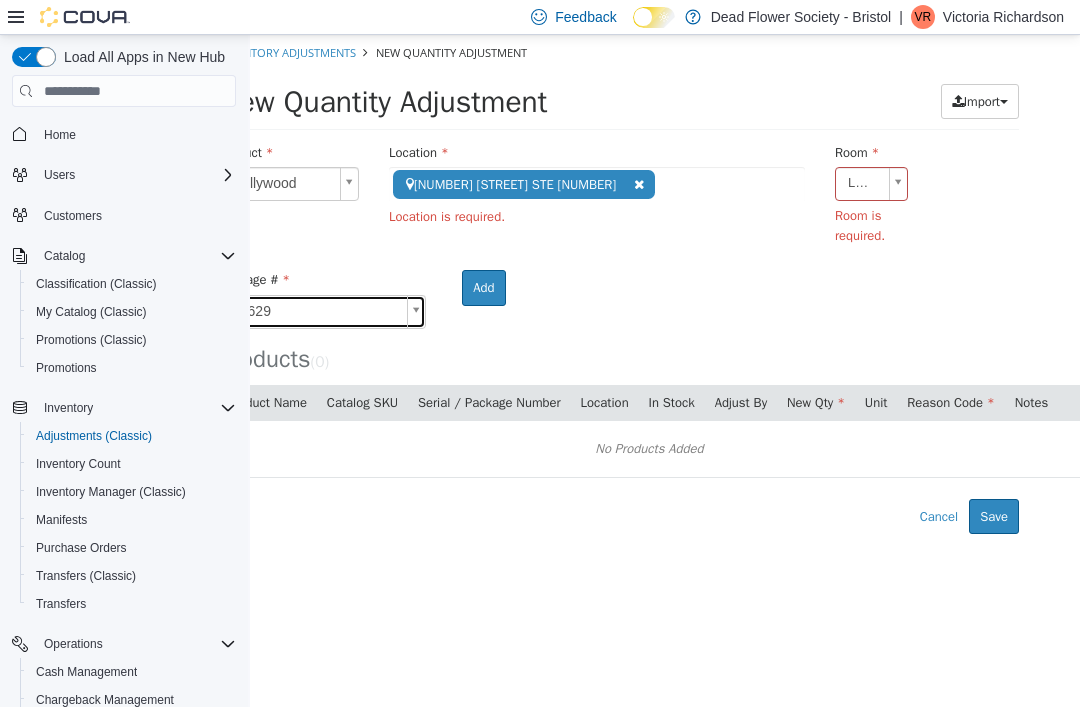 scroll, scrollTop: 0, scrollLeft: 114, axis: horizontal 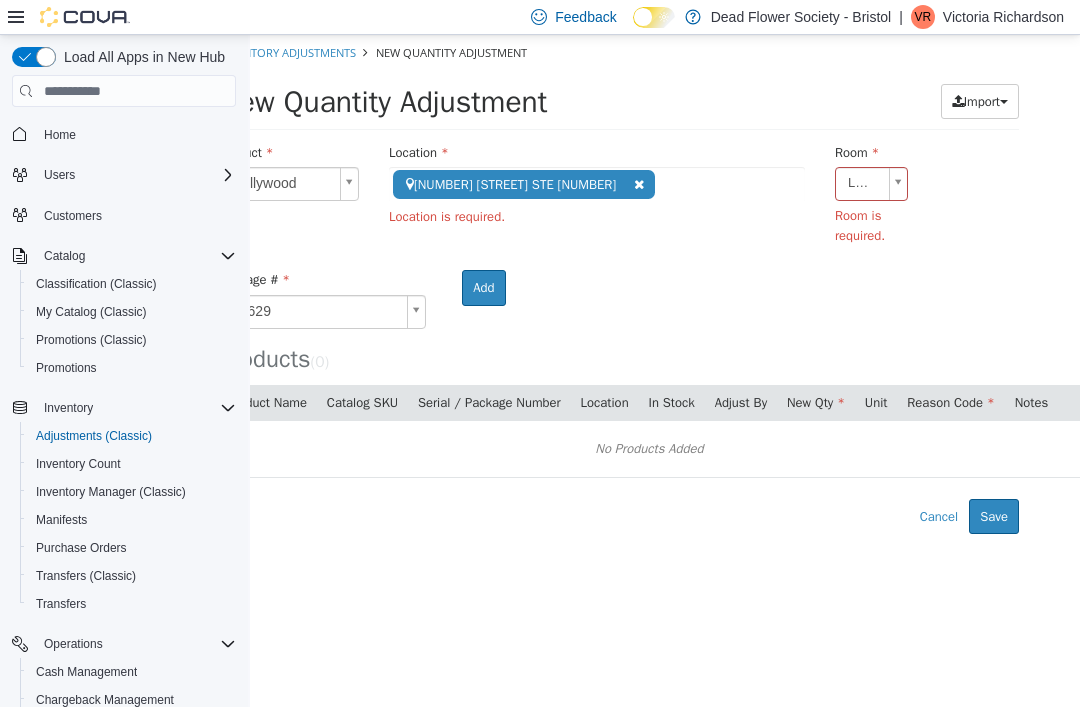 click on "Save" at bounding box center [994, 517] 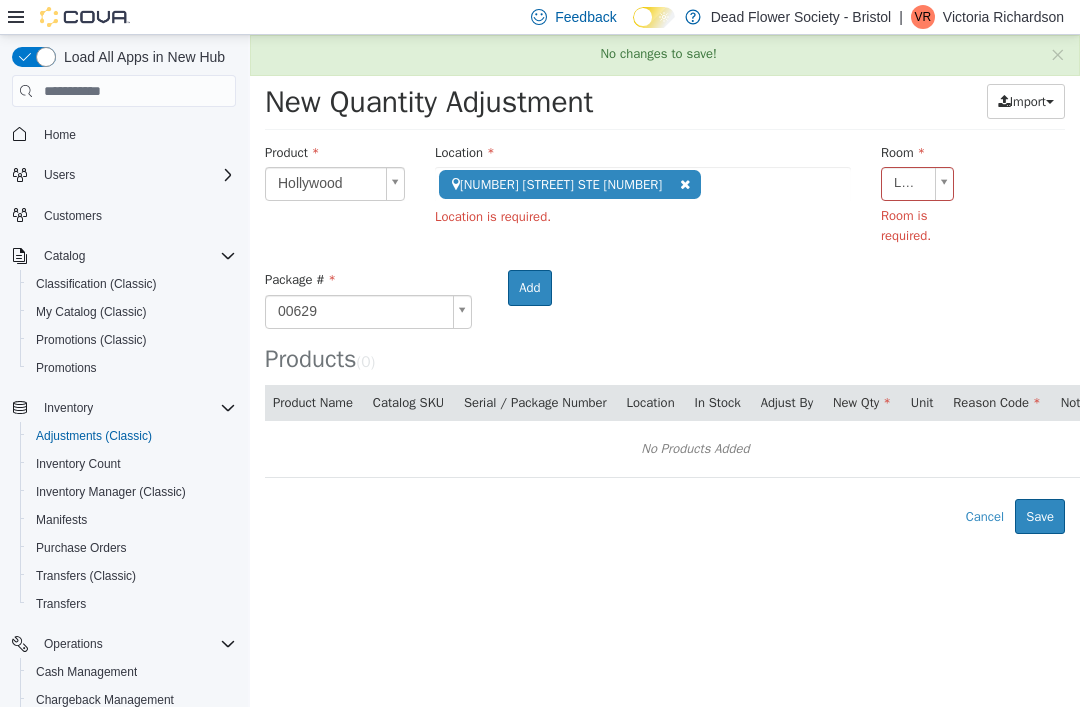 click on "Save" at bounding box center [1040, 517] 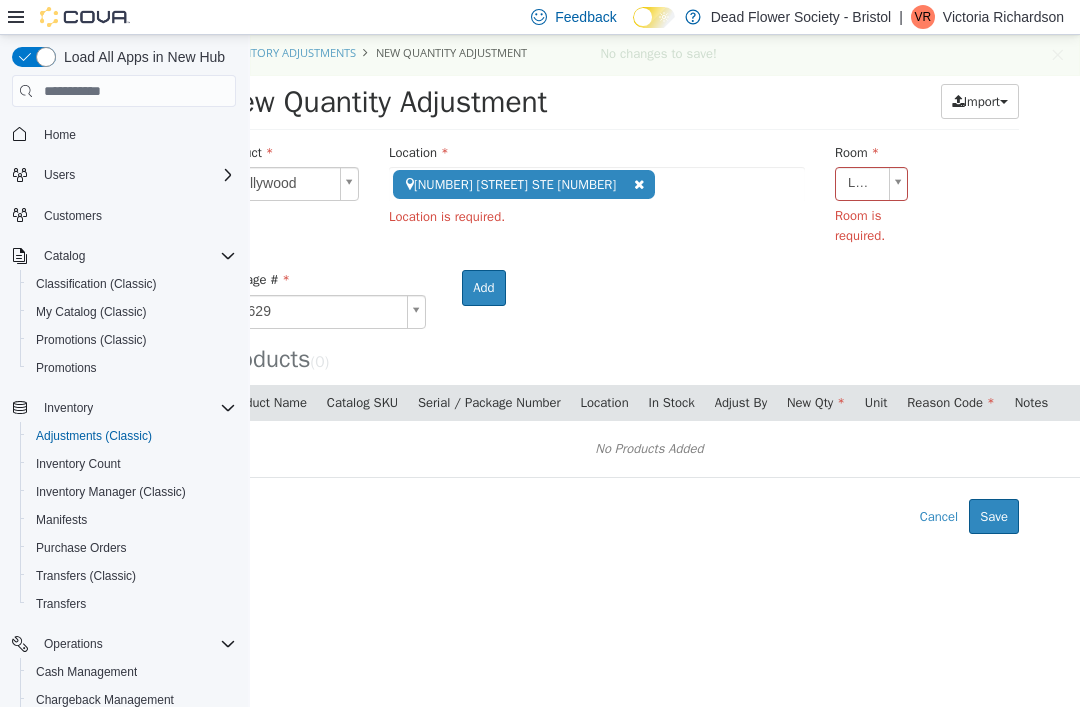 scroll, scrollTop: 0, scrollLeft: 114, axis: horizontal 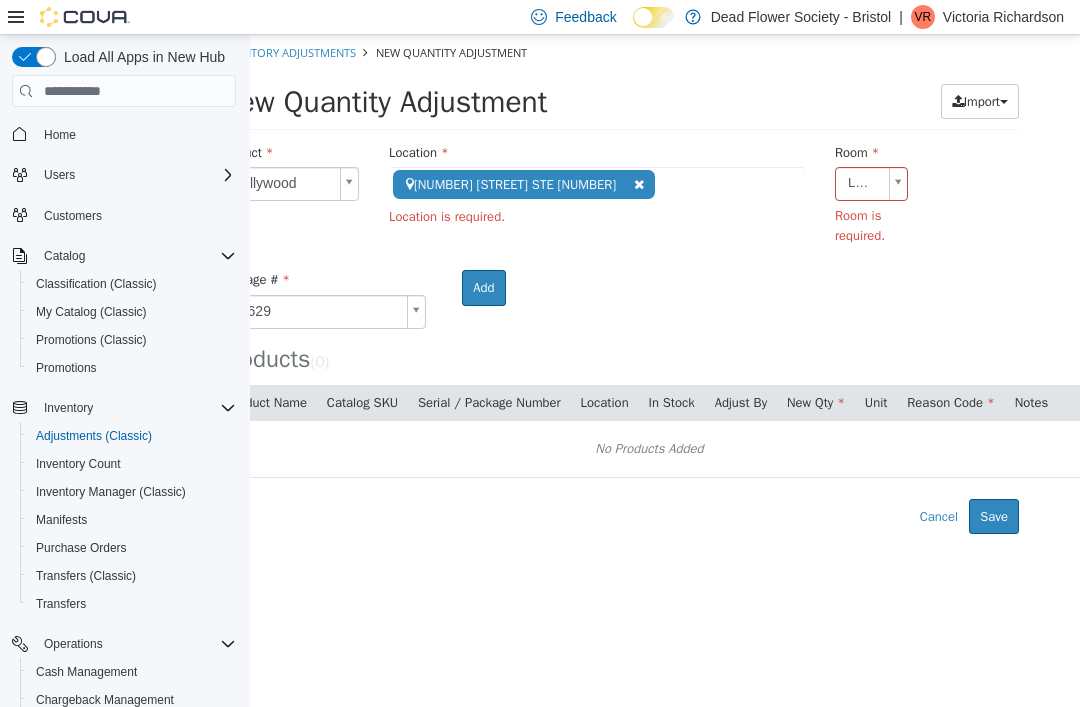 click on "**********" at bounding box center [619, 284] 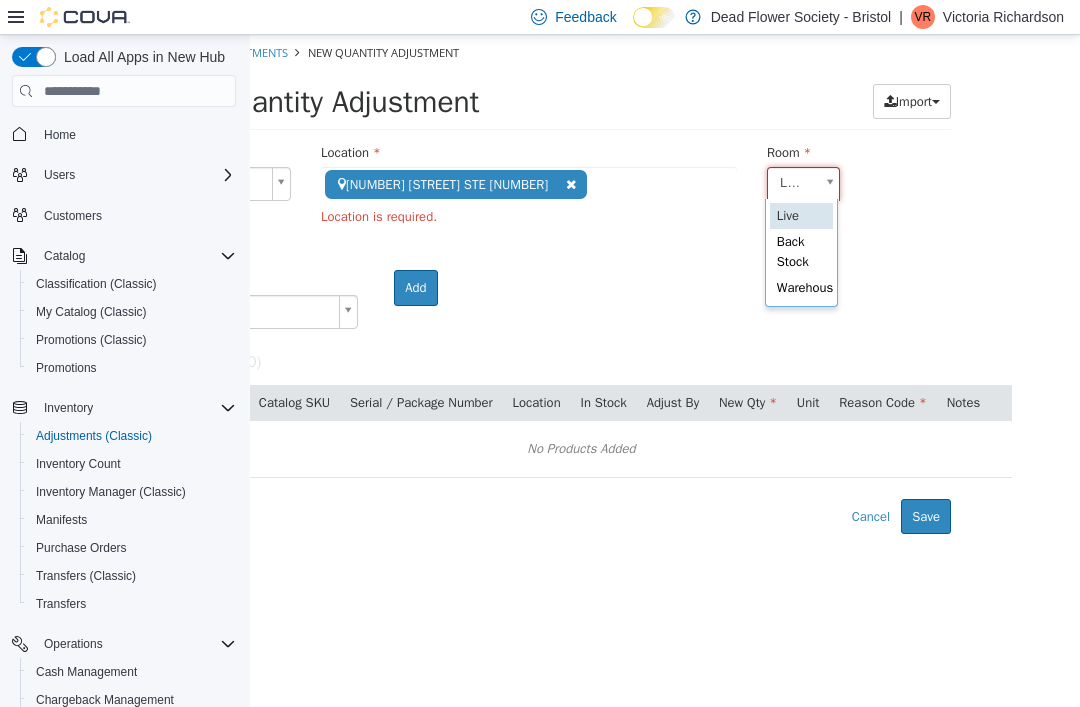 scroll, scrollTop: 0, scrollLeft: 6, axis: horizontal 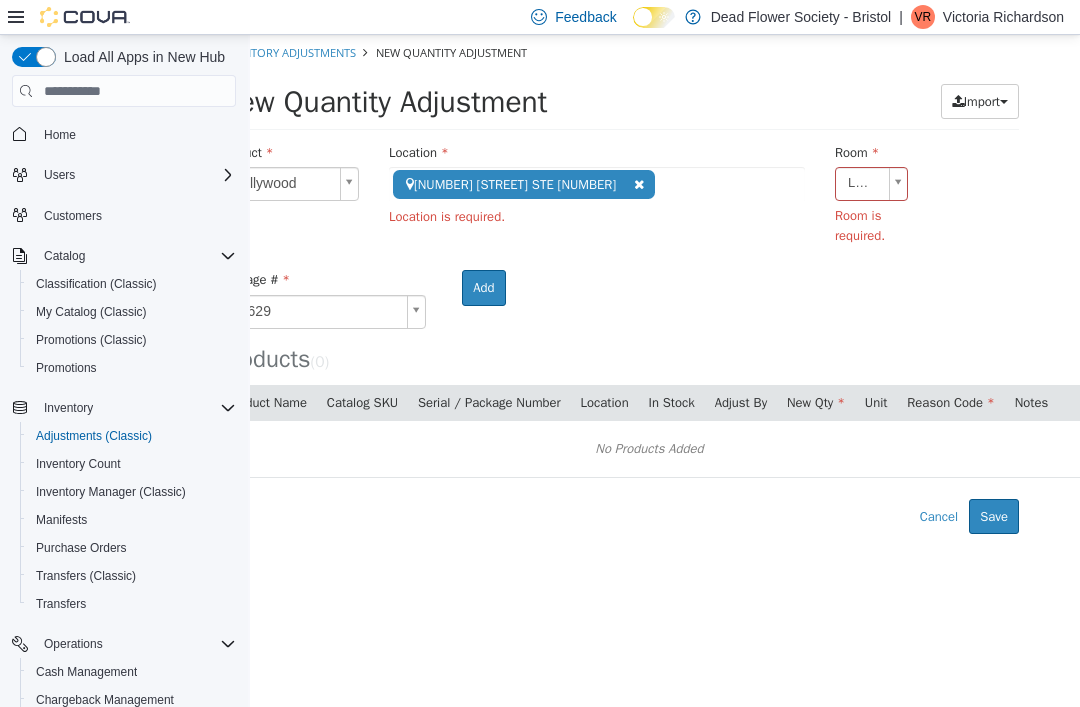 click on "Save" at bounding box center (994, 517) 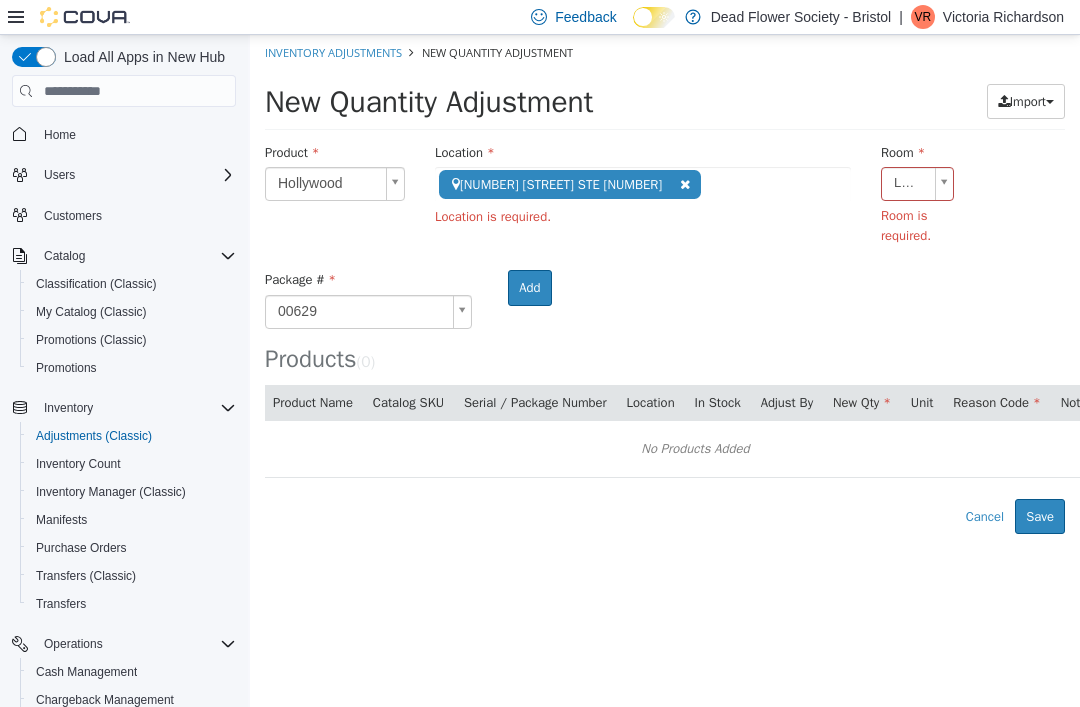click at bounding box center (685, 184) 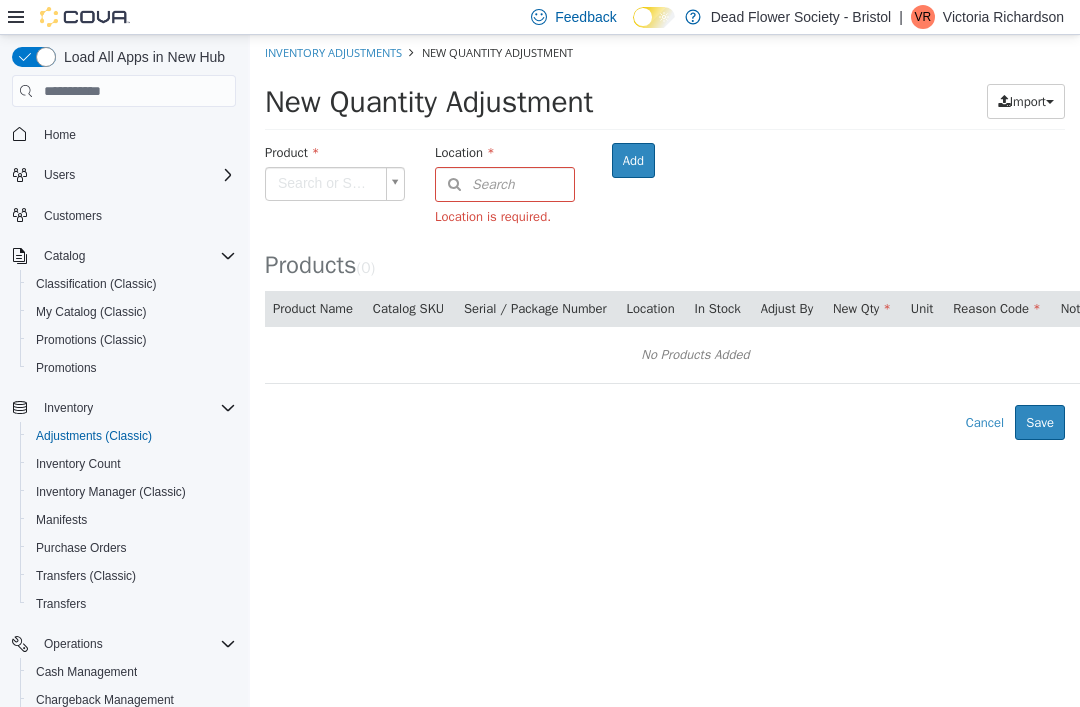 click on "Search" at bounding box center (505, 184) 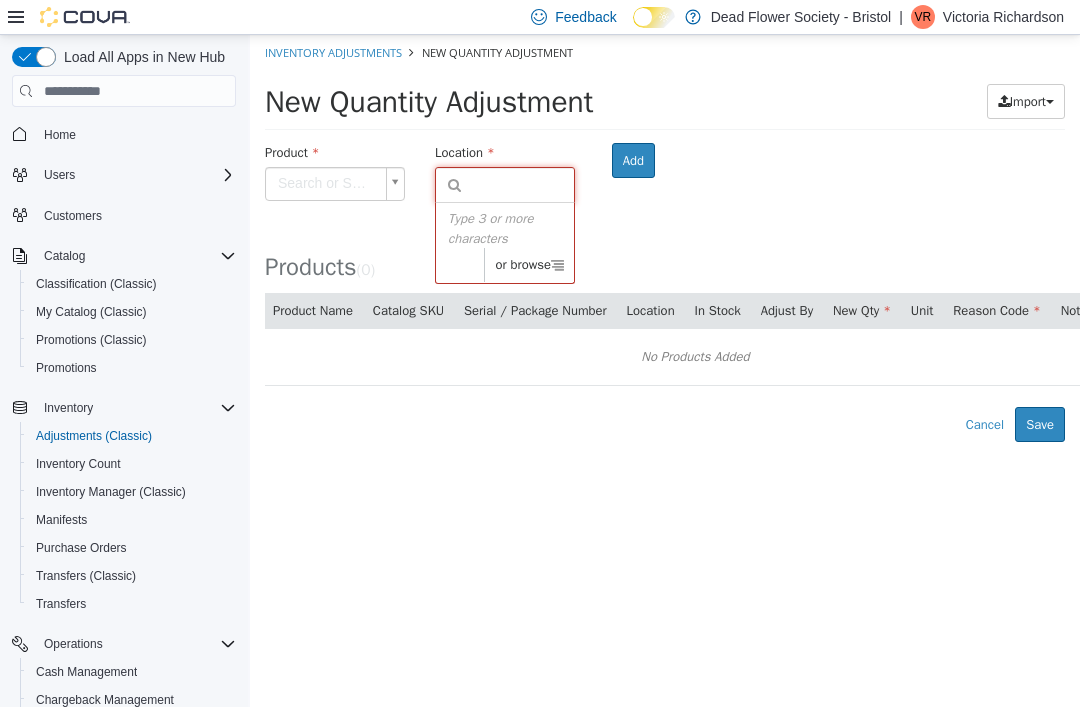 click on "or browse" at bounding box center [529, 265] 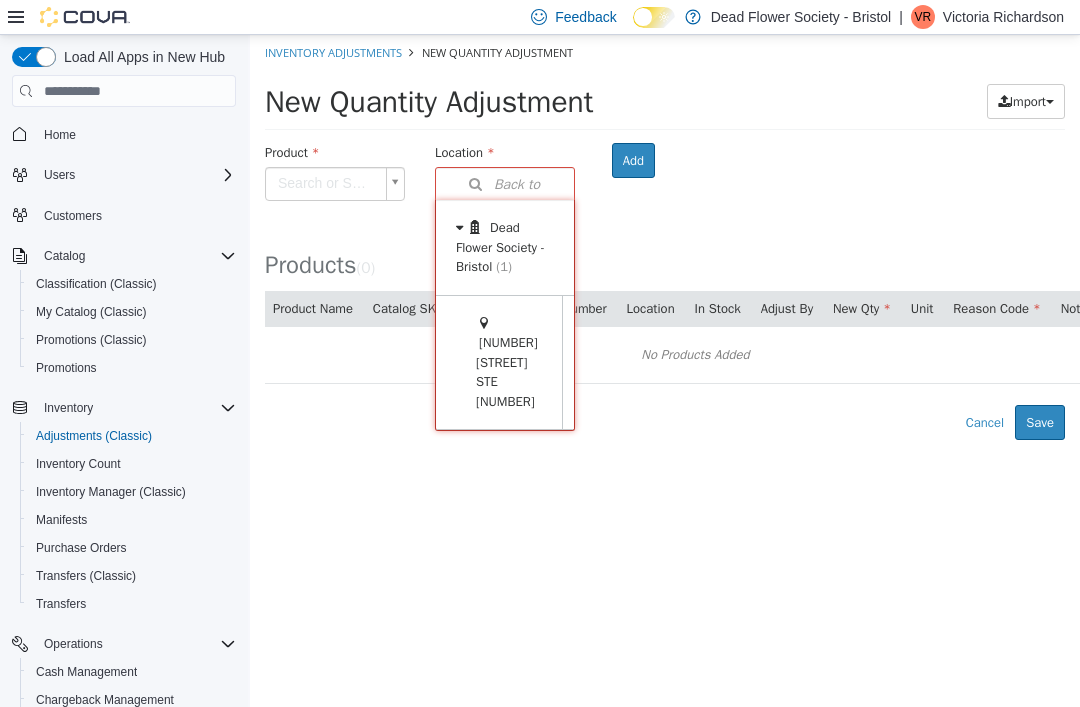 click at bounding box center [593, 363] 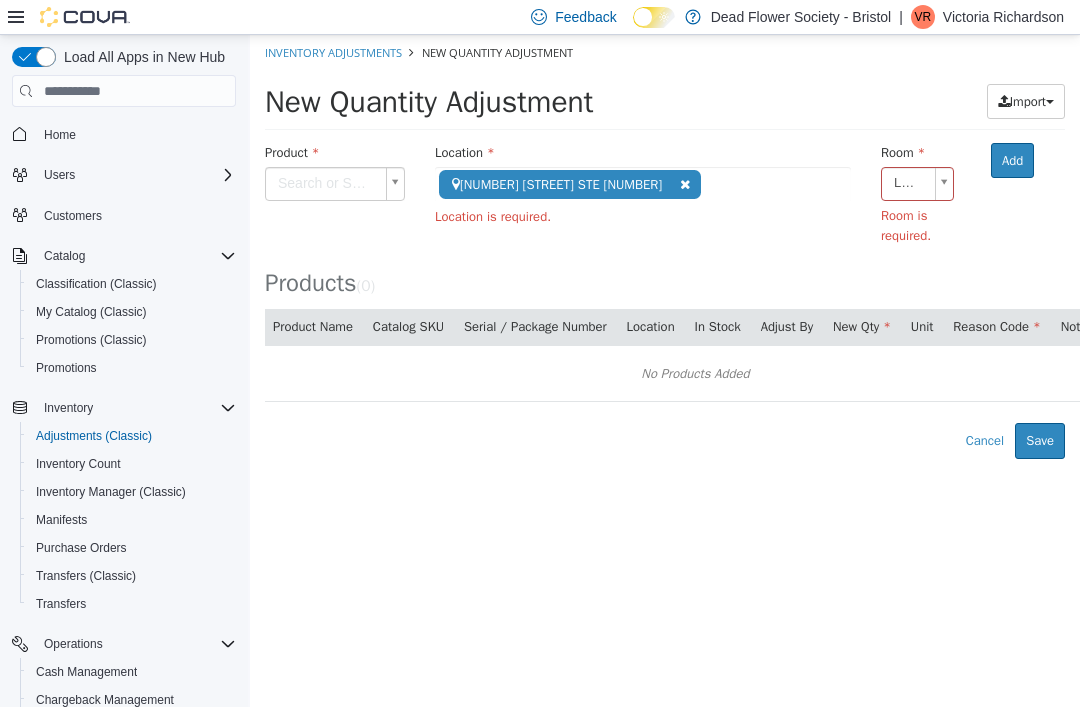 click on "Room" at bounding box center (903, 152) 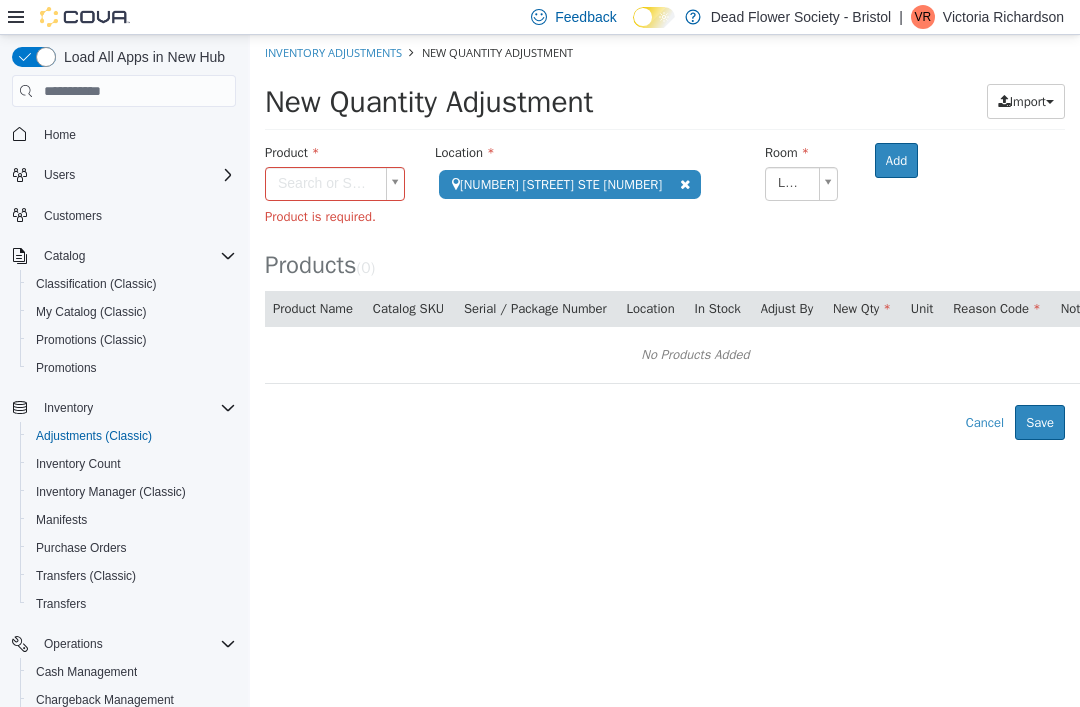 click on "**********" at bounding box center (665, 237) 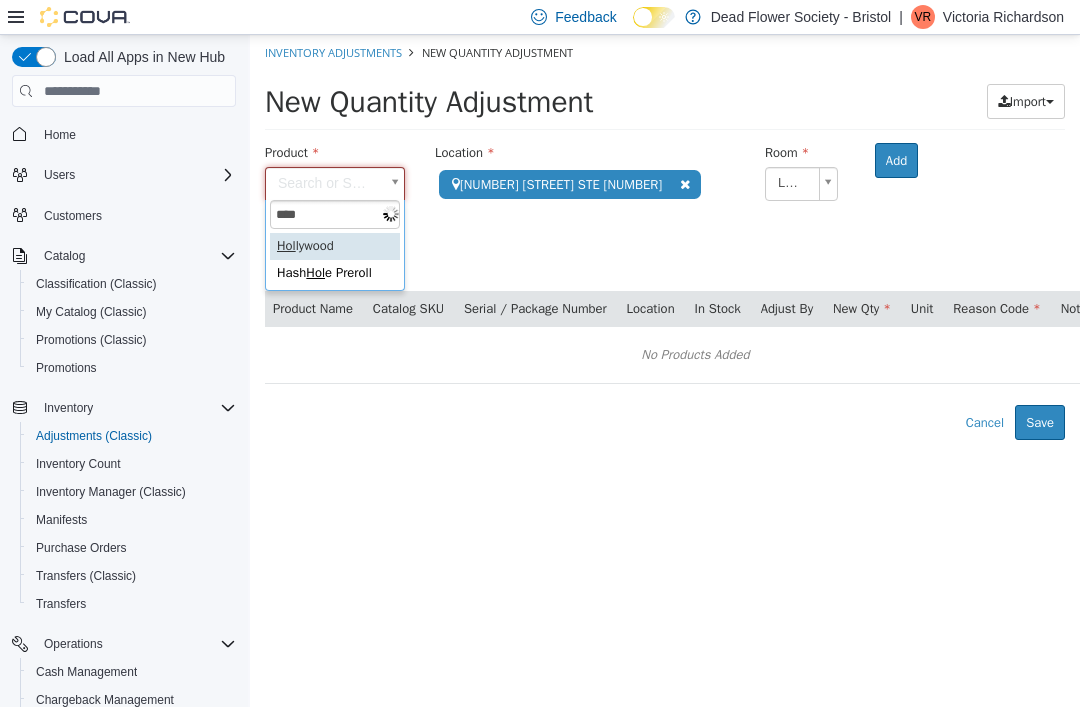 type on "*****" 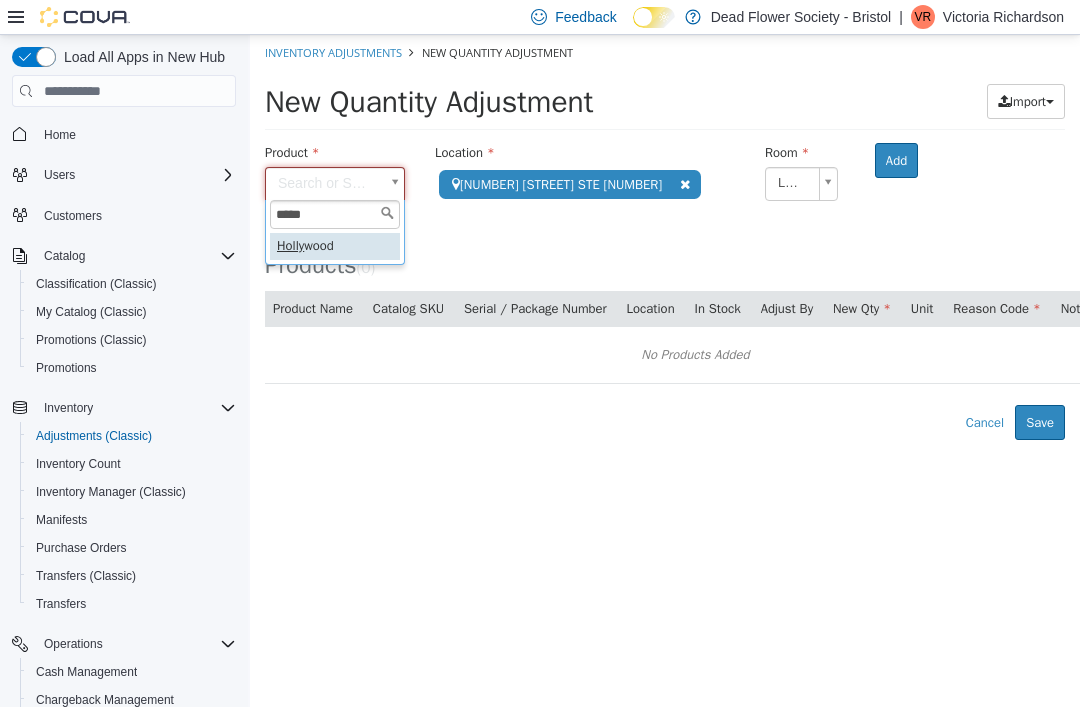 type on "**********" 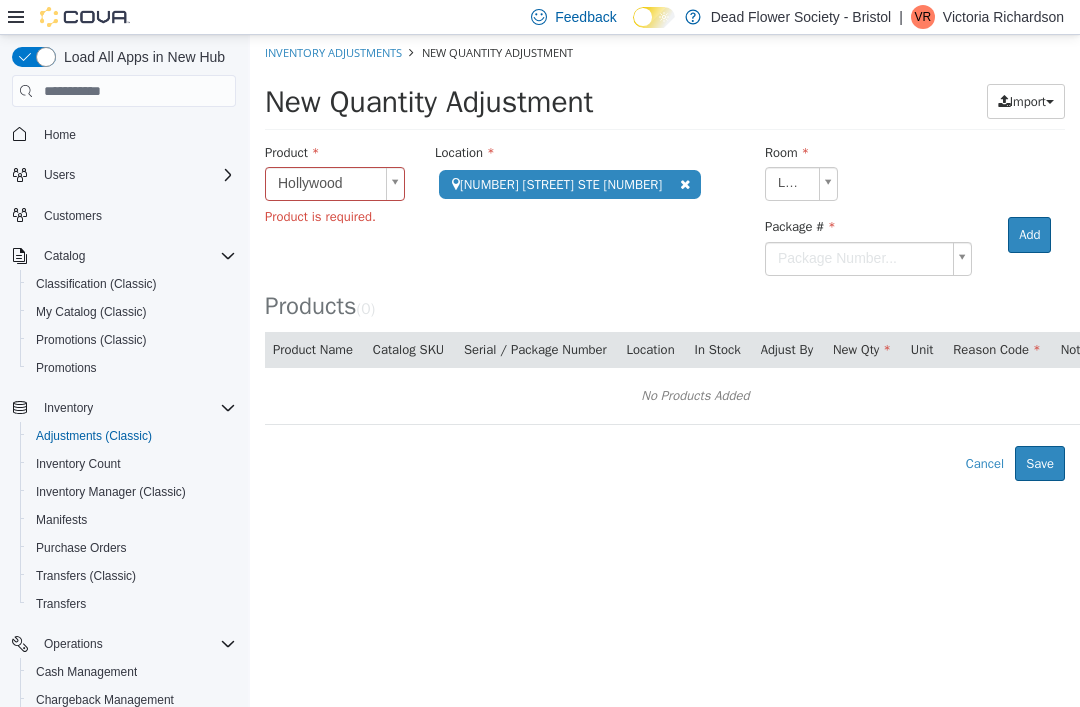 click on "Product is required." at bounding box center [335, 219] 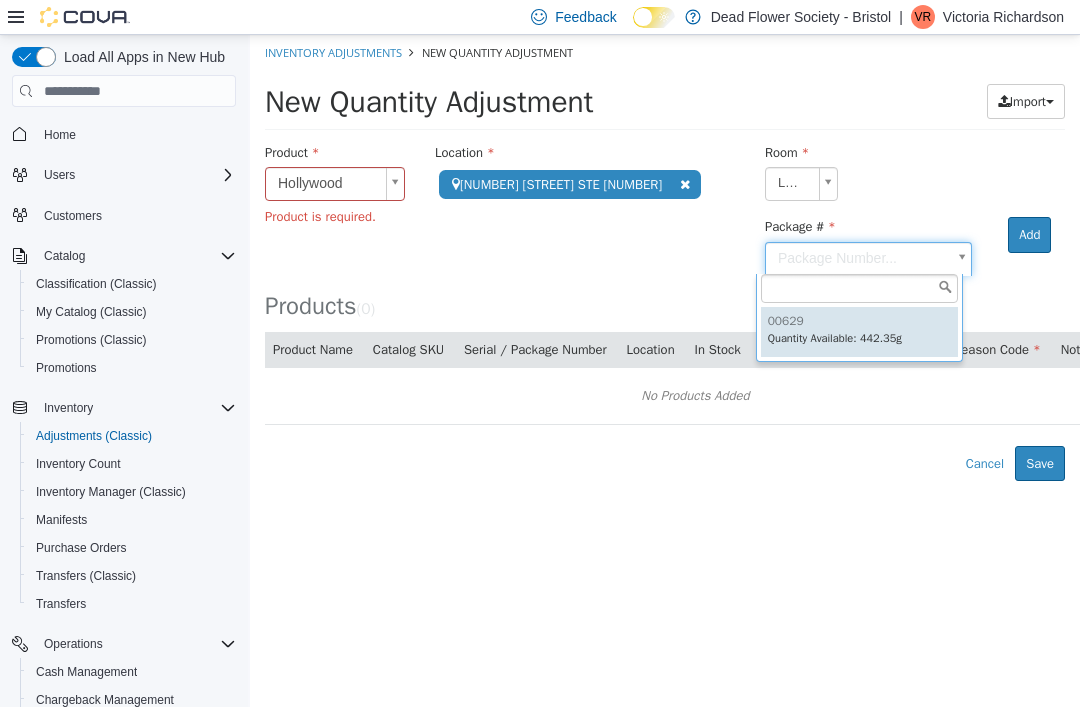 type on "*****" 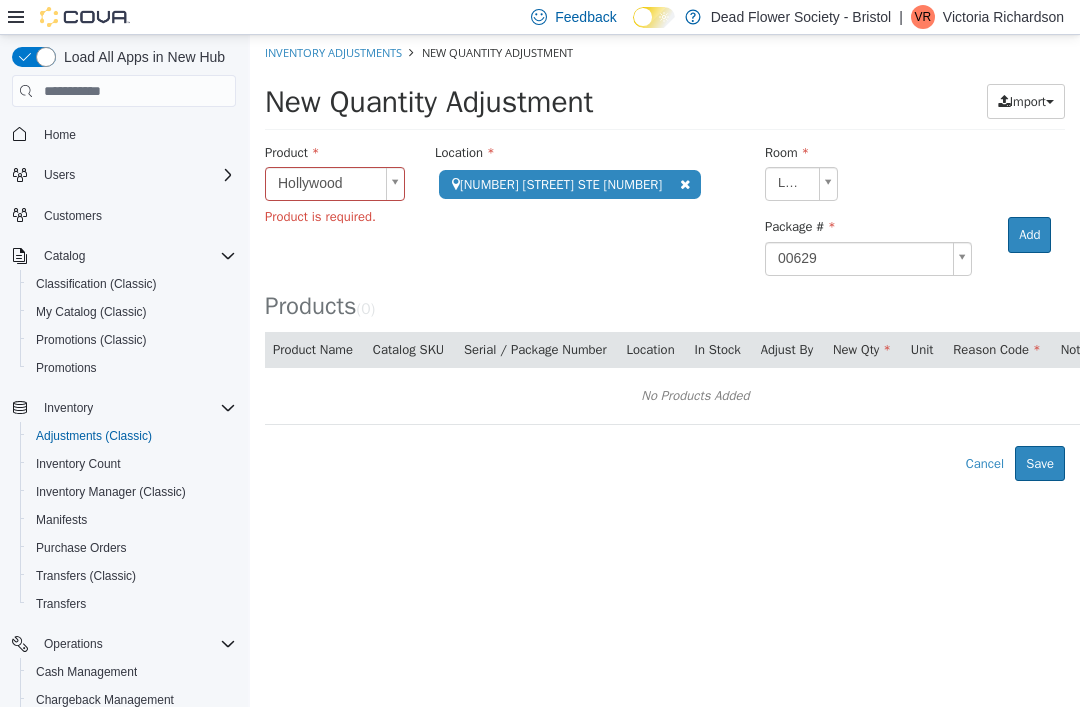 click on "Add" at bounding box center [1029, 235] 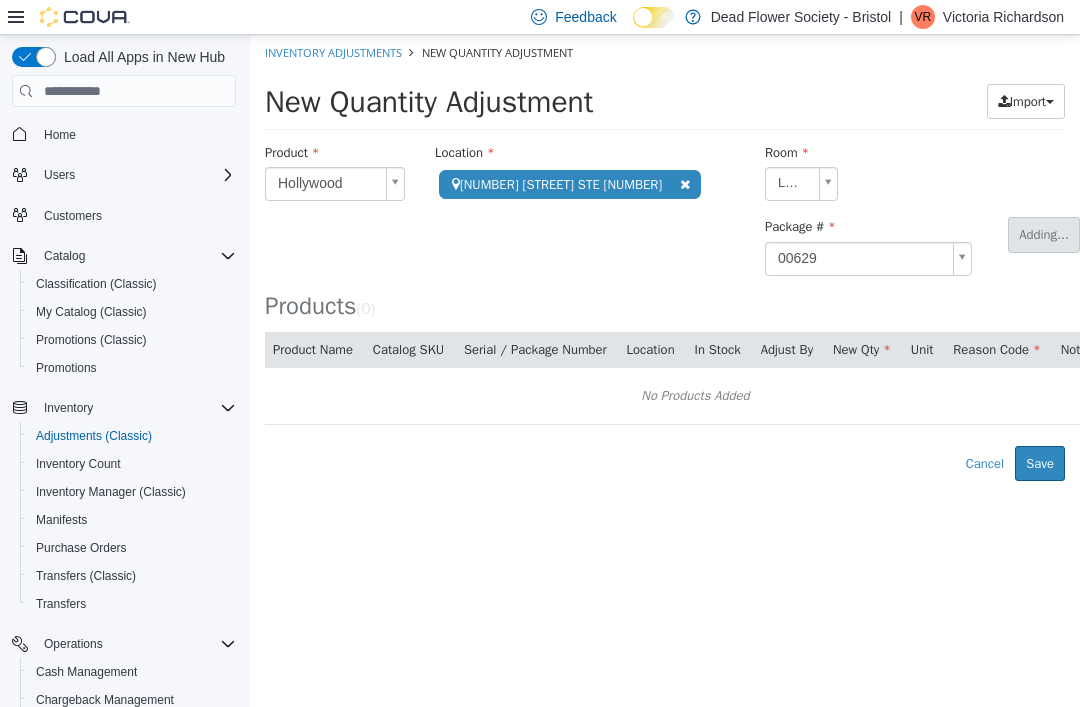 type 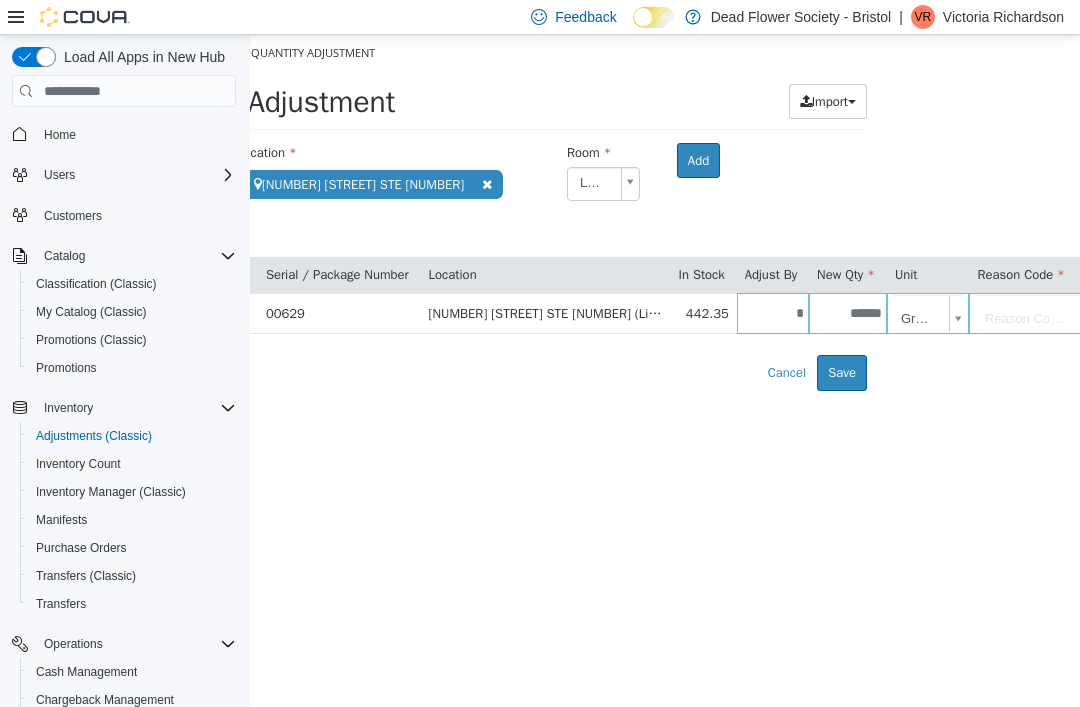 scroll, scrollTop: 0, scrollLeft: 197, axis: horizontal 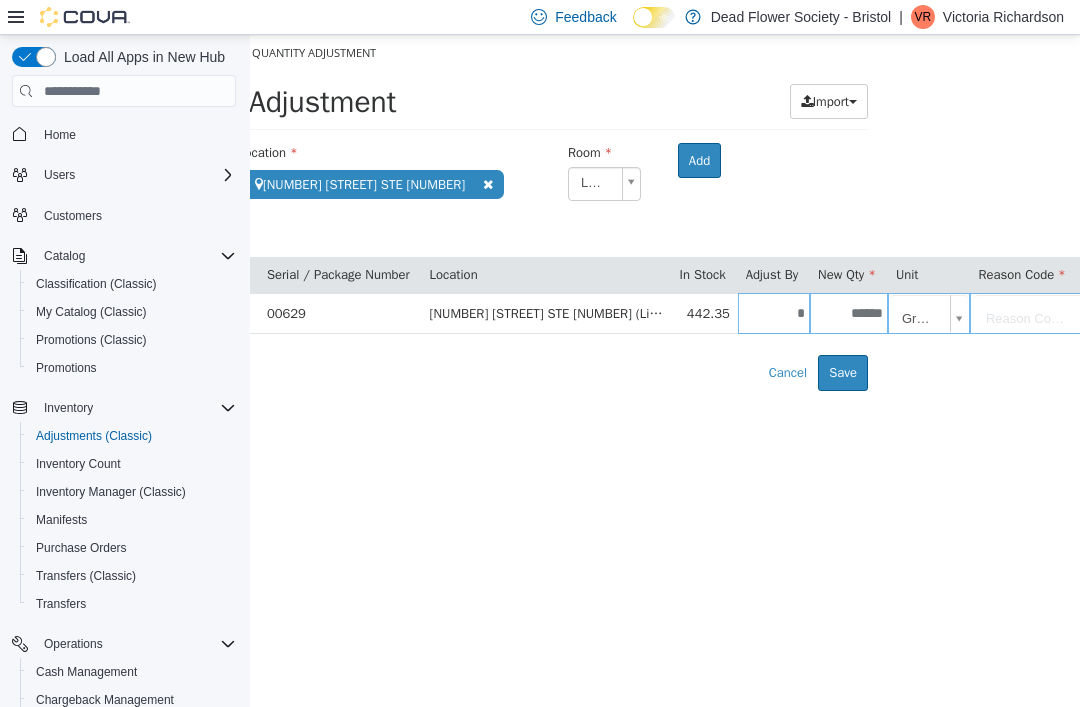 click on "******" at bounding box center [849, 313] 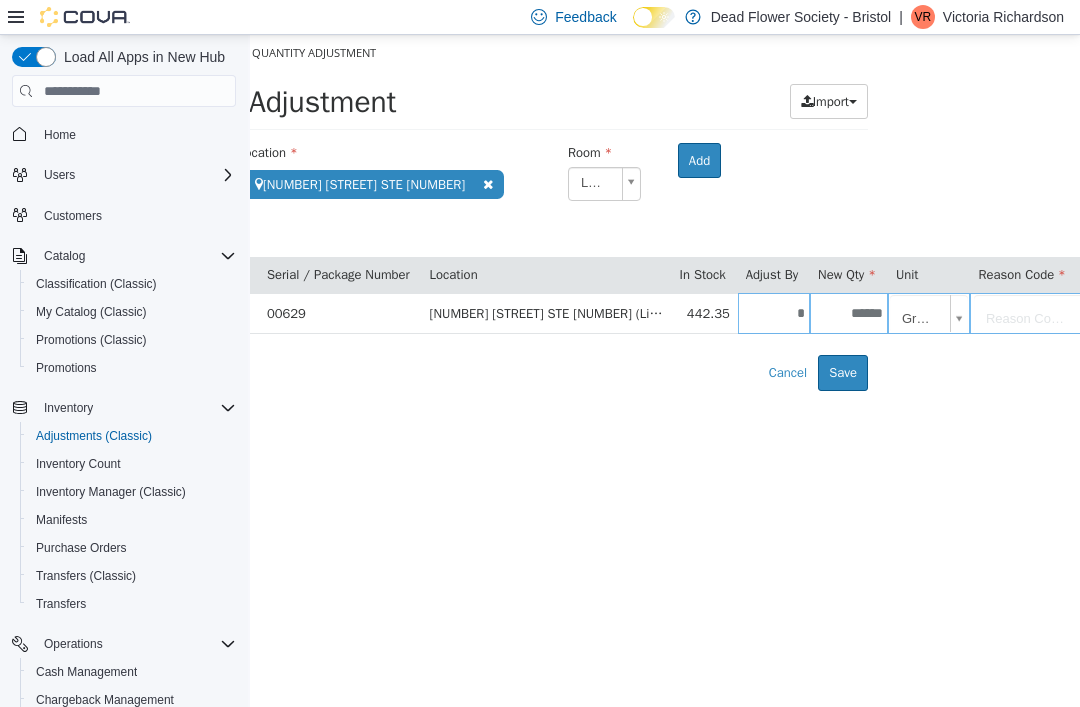click on "*" at bounding box center [774, 313] 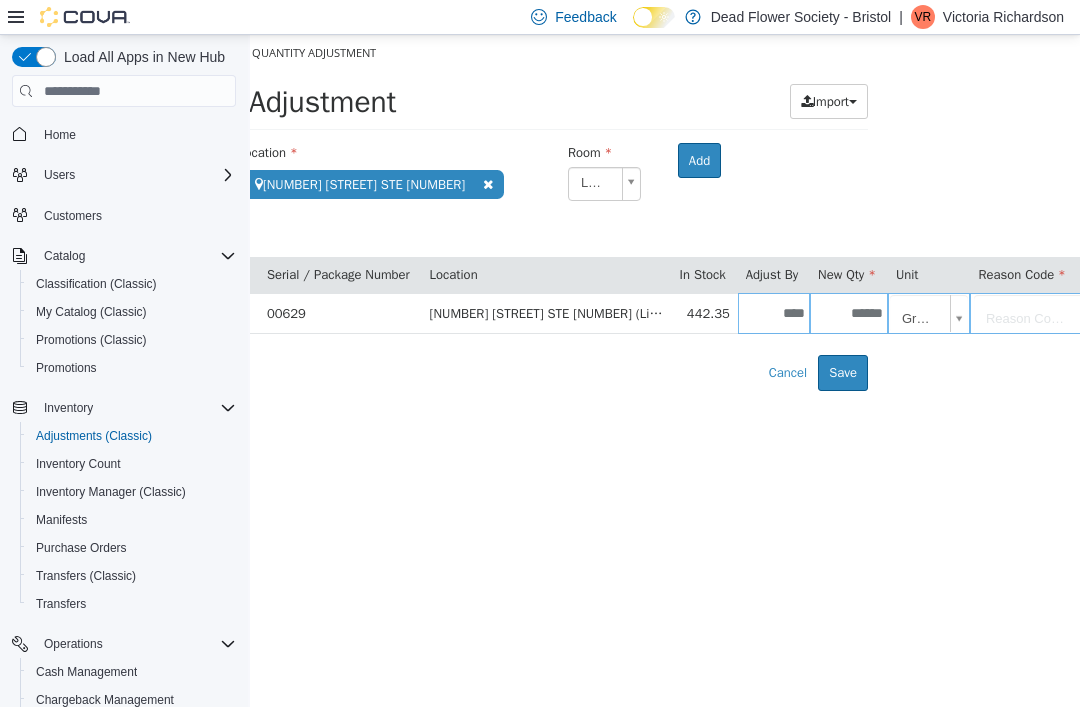type on "****" 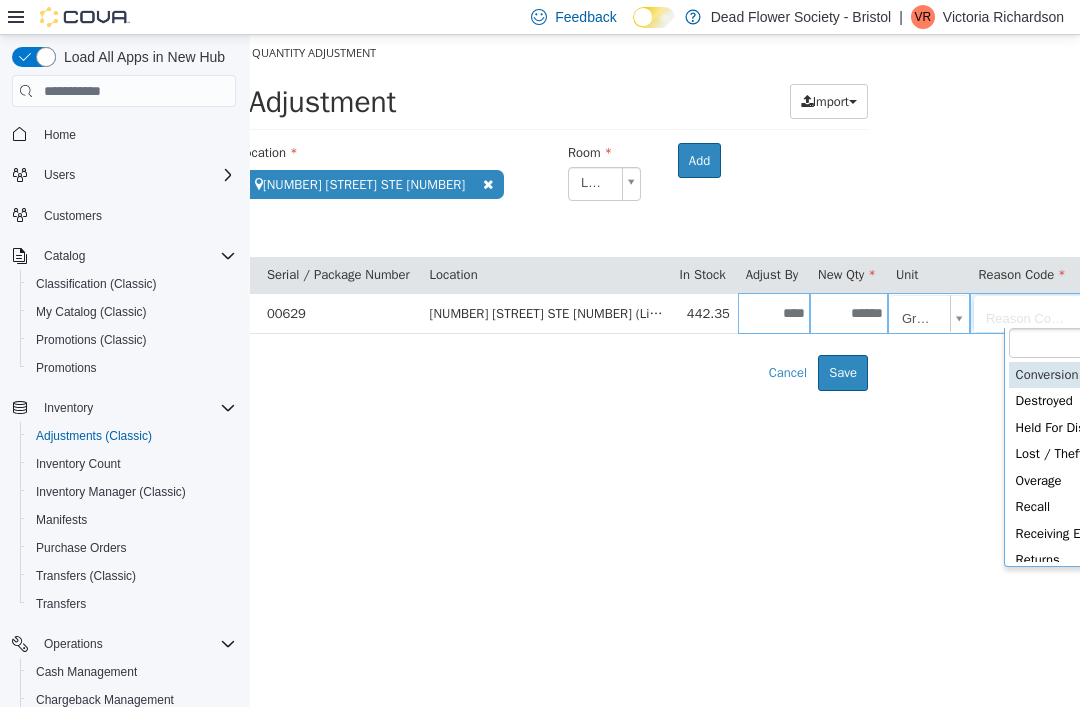 scroll, scrollTop: 9, scrollLeft: 0, axis: vertical 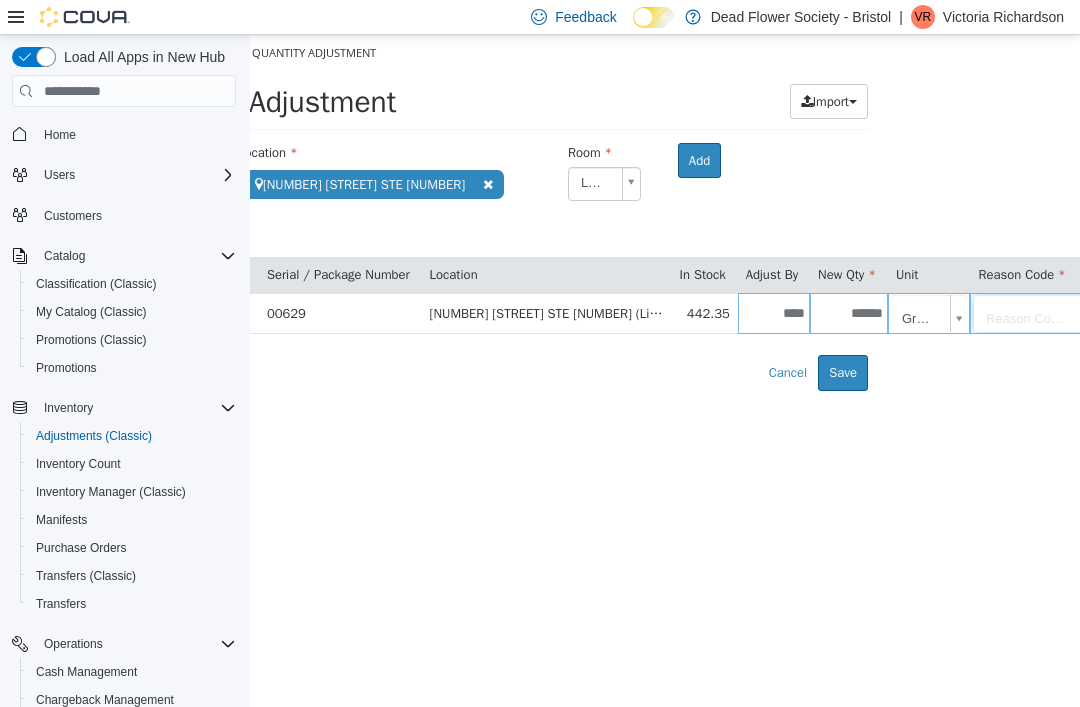 click on "**********" at bounding box center [468, 213] 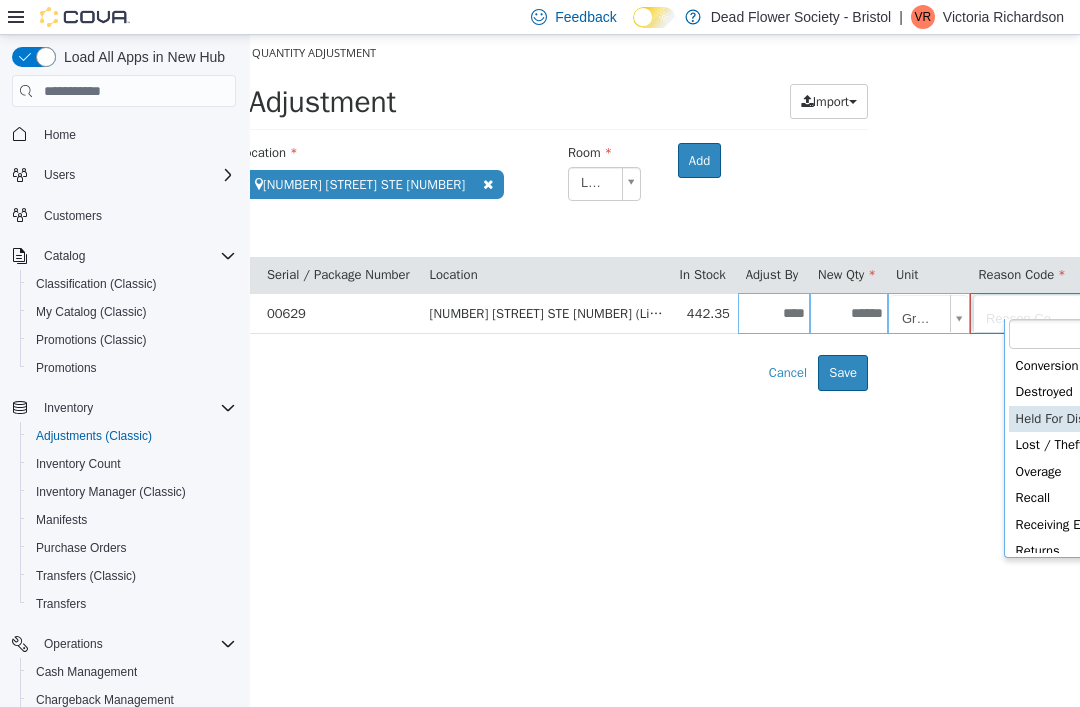 type on "**********" 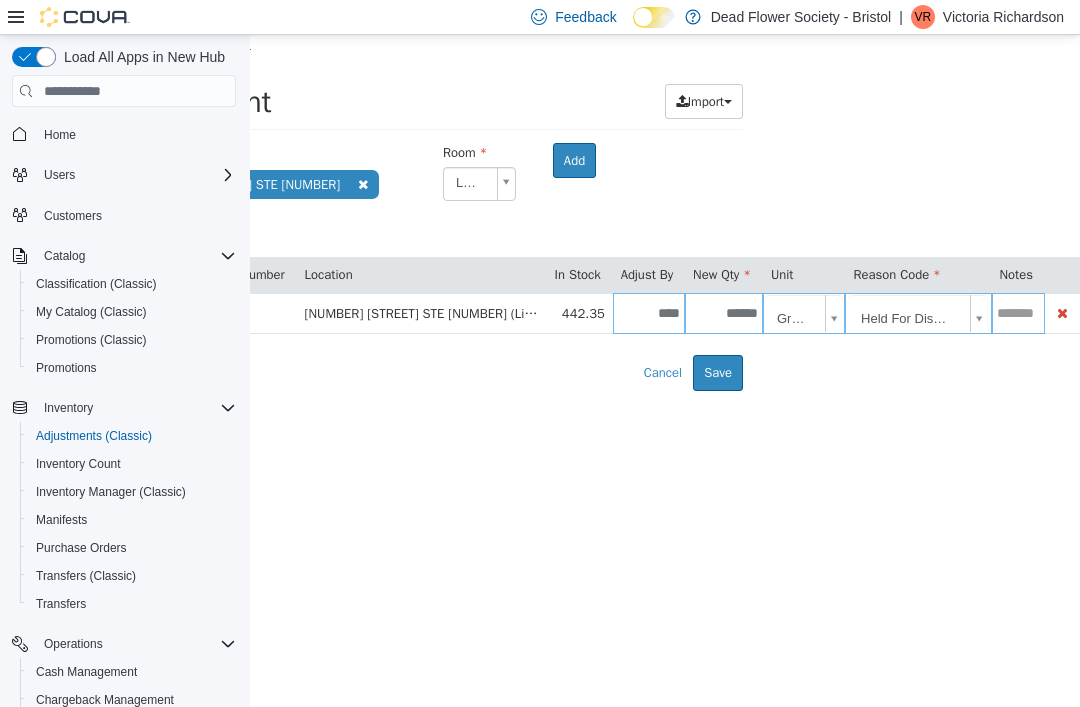 scroll, scrollTop: 0, scrollLeft: 355, axis: horizontal 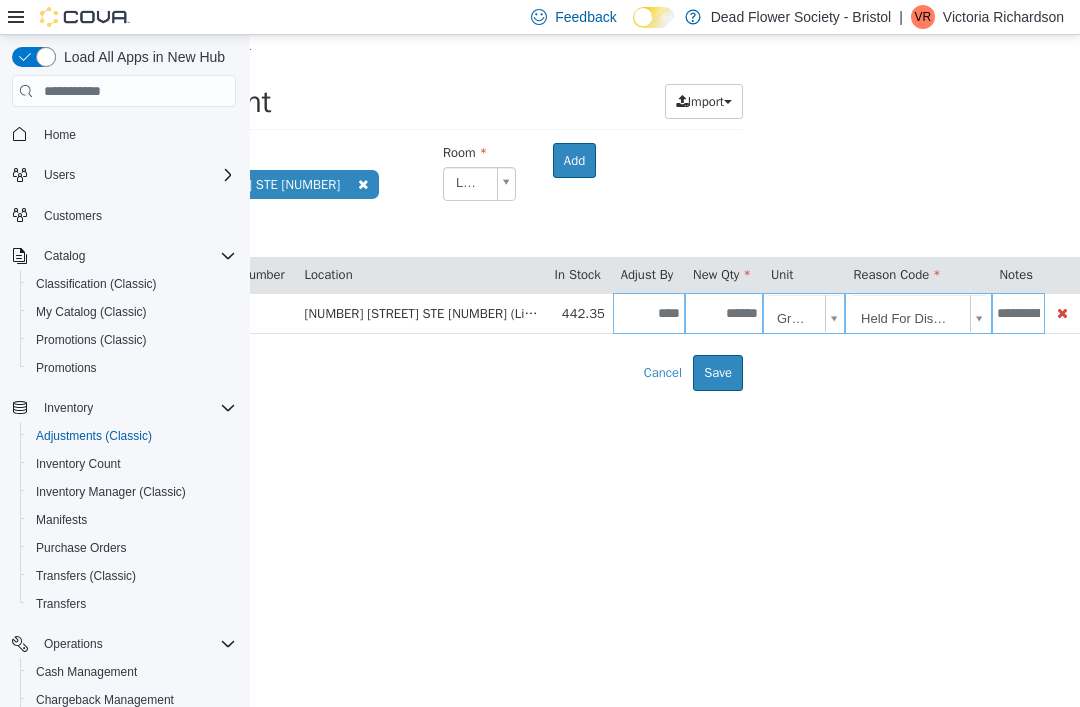 type on "**********" 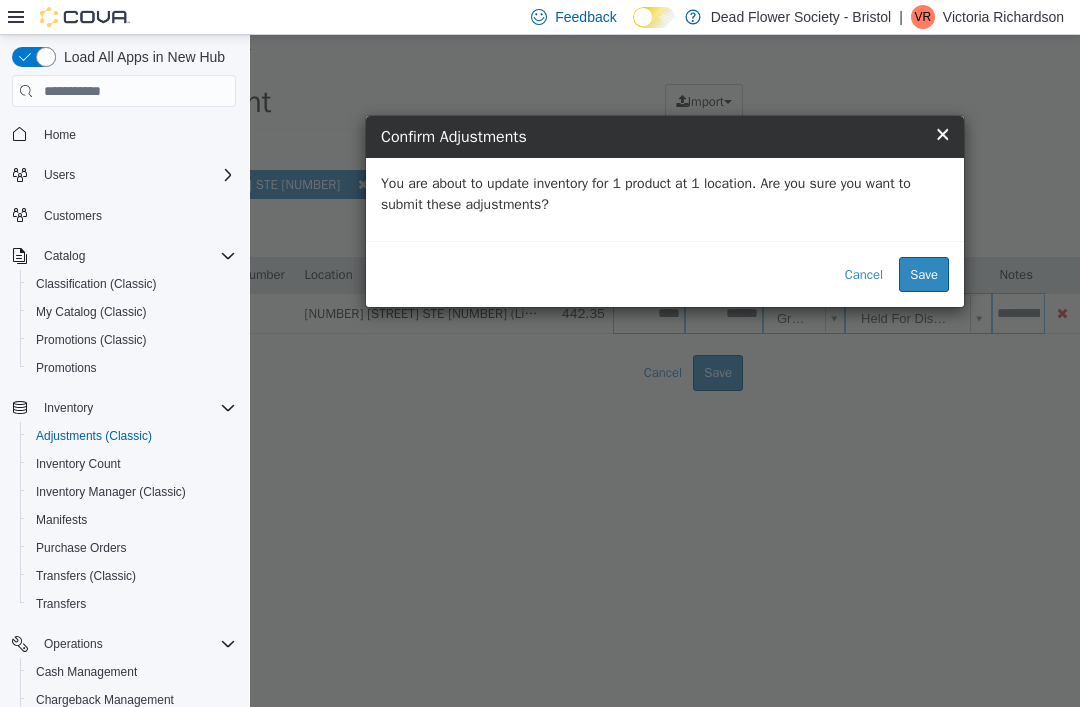 click on "Save" at bounding box center (924, 275) 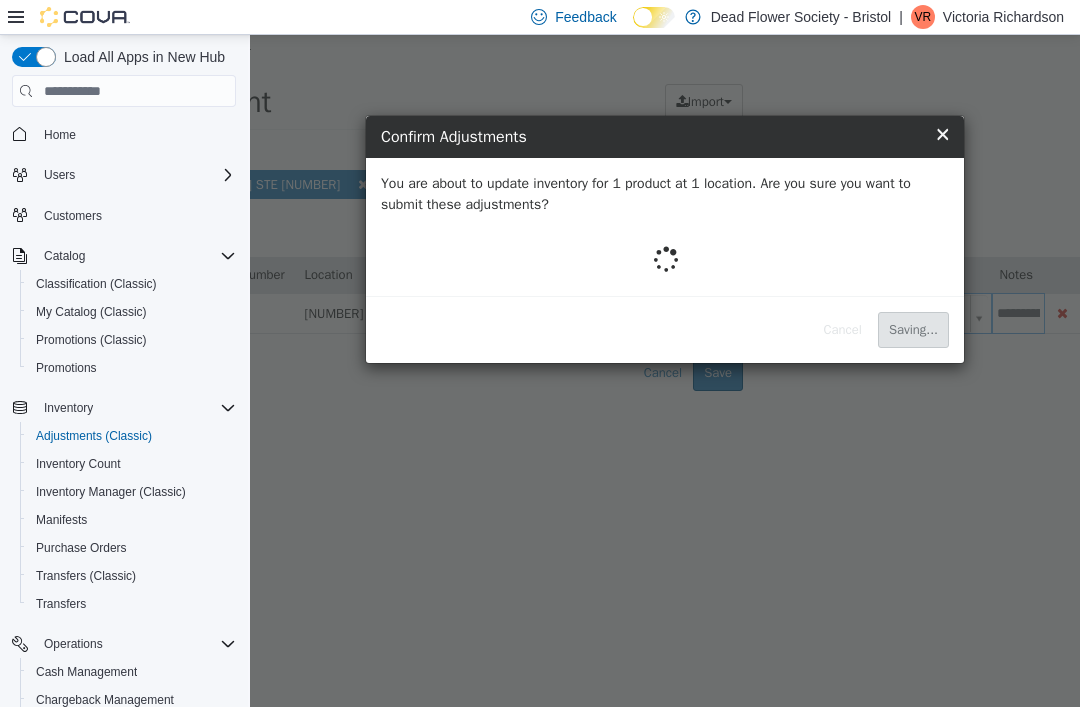 scroll, scrollTop: 0, scrollLeft: 0, axis: both 